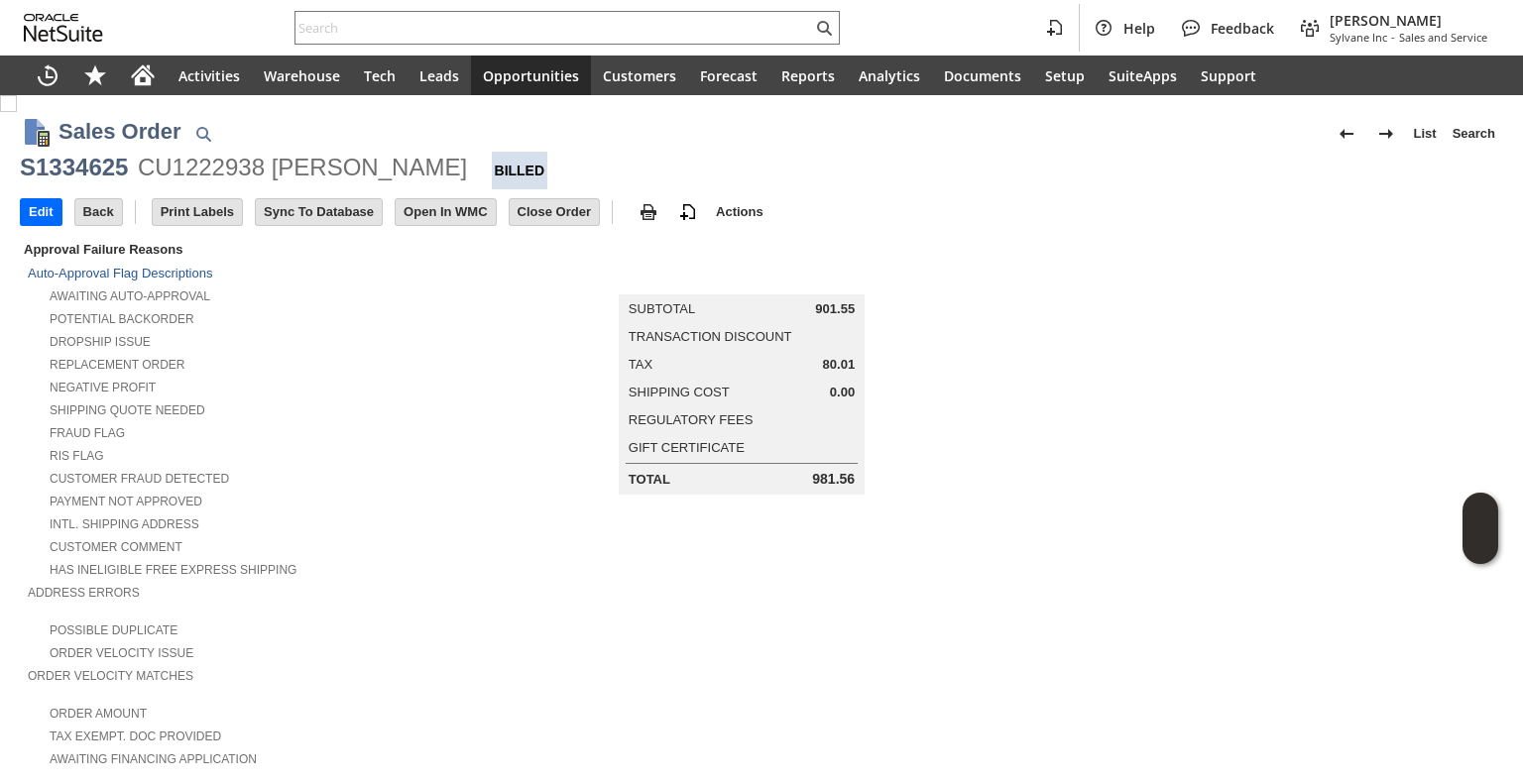 scroll, scrollTop: 0, scrollLeft: 0, axis: both 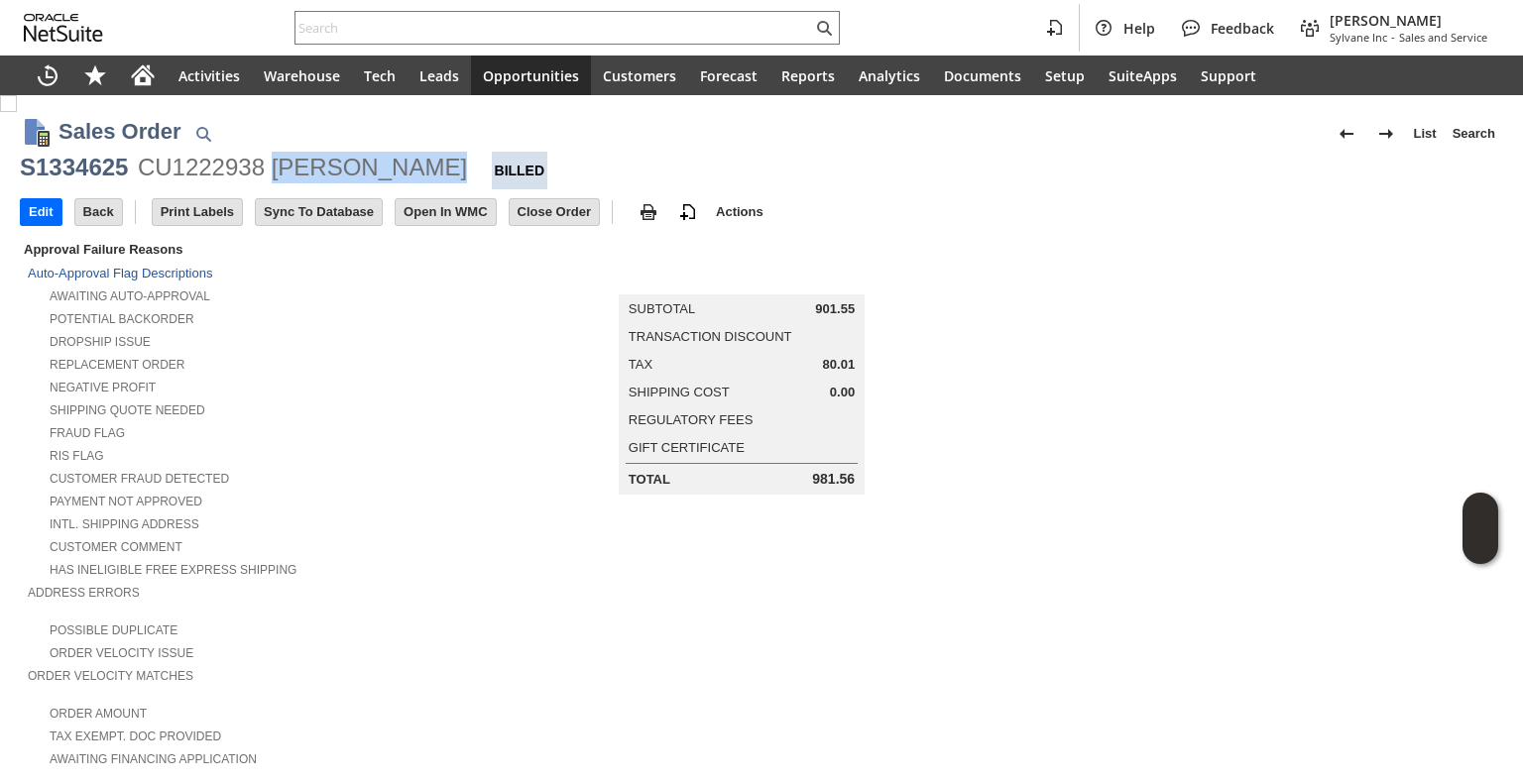 copy on "Gregory Manse" 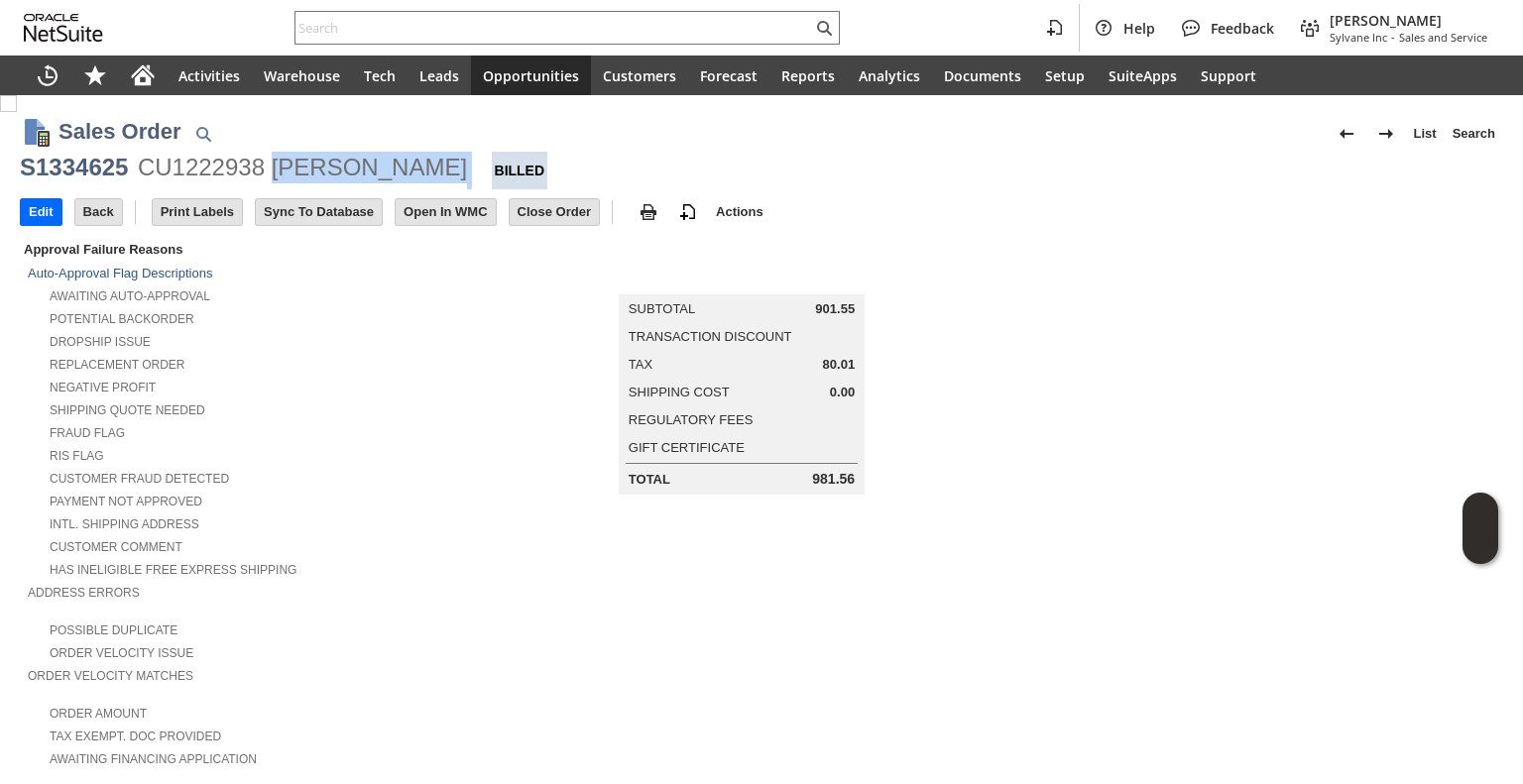 copy on "[PERSON_NAME]" 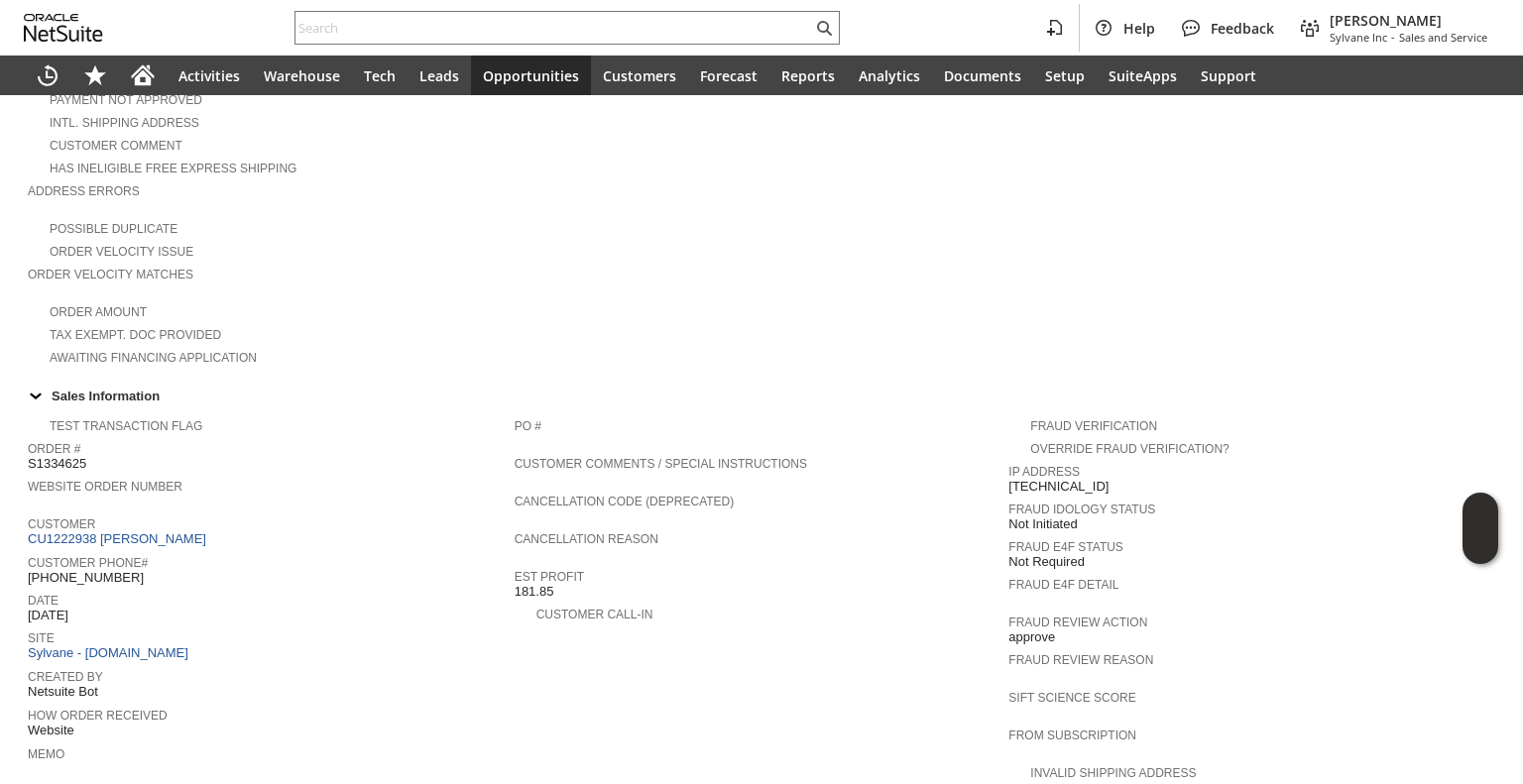 scroll, scrollTop: 496, scrollLeft: 0, axis: vertical 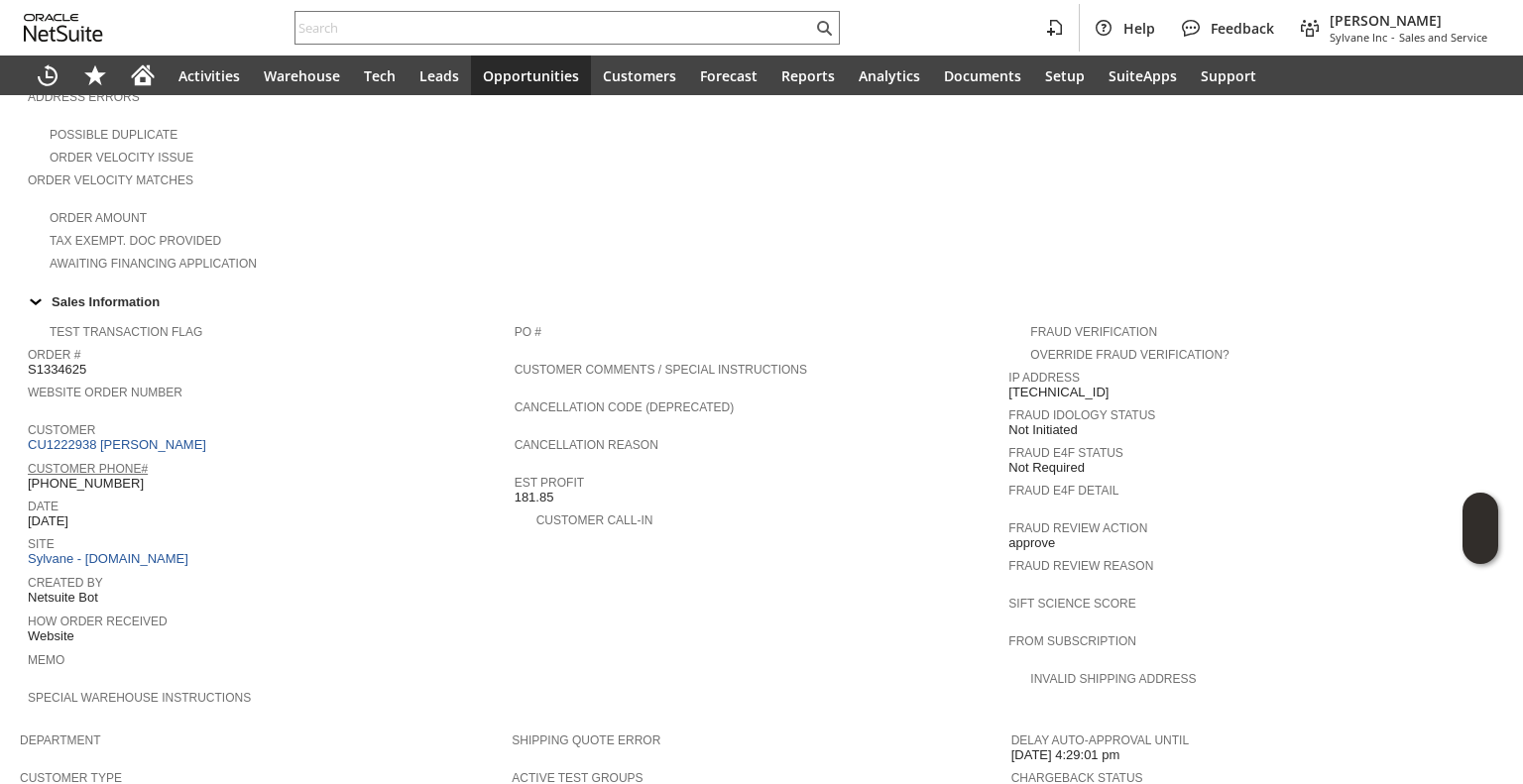 click on "Customer Phone#" at bounding box center (87, 469) 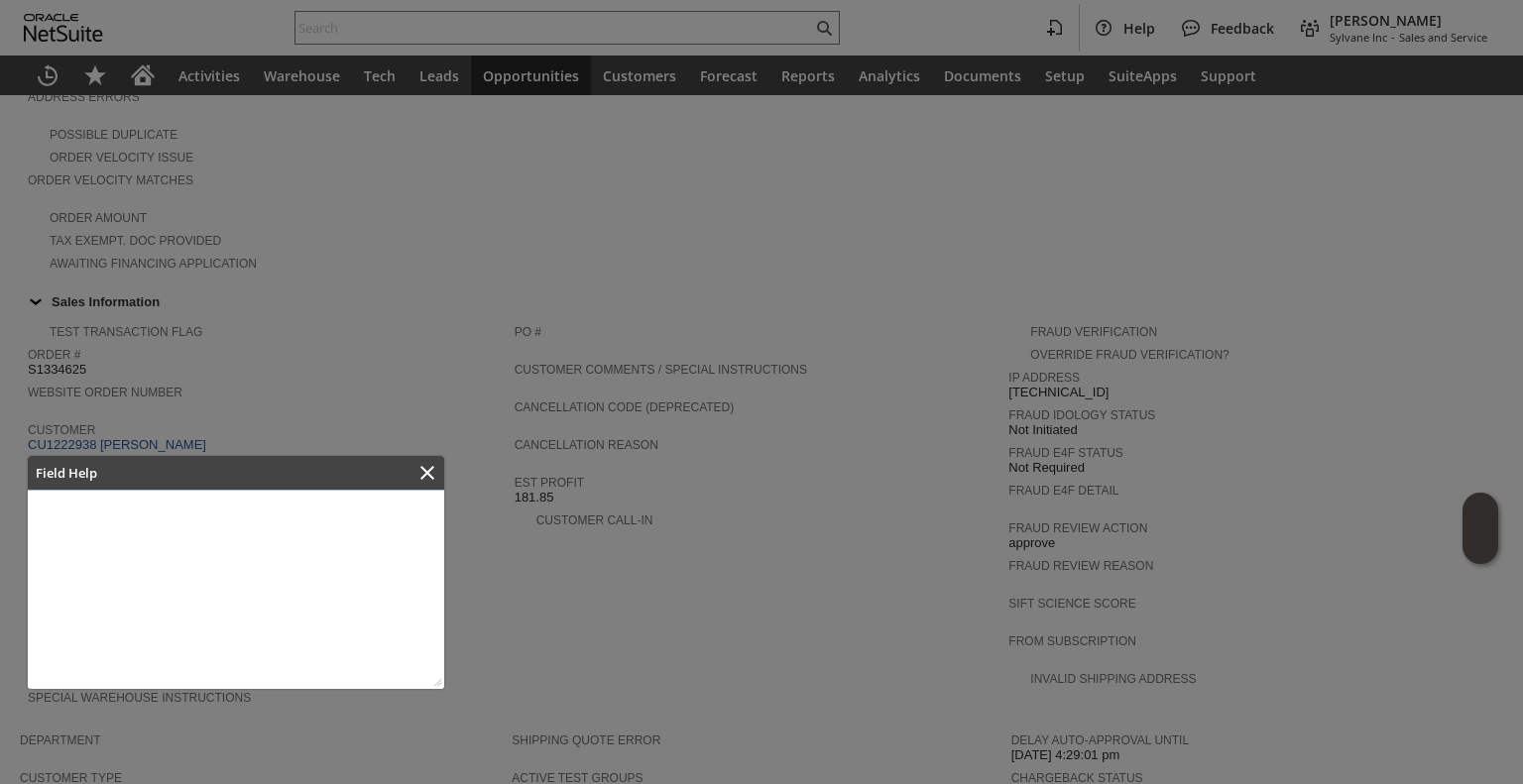 click 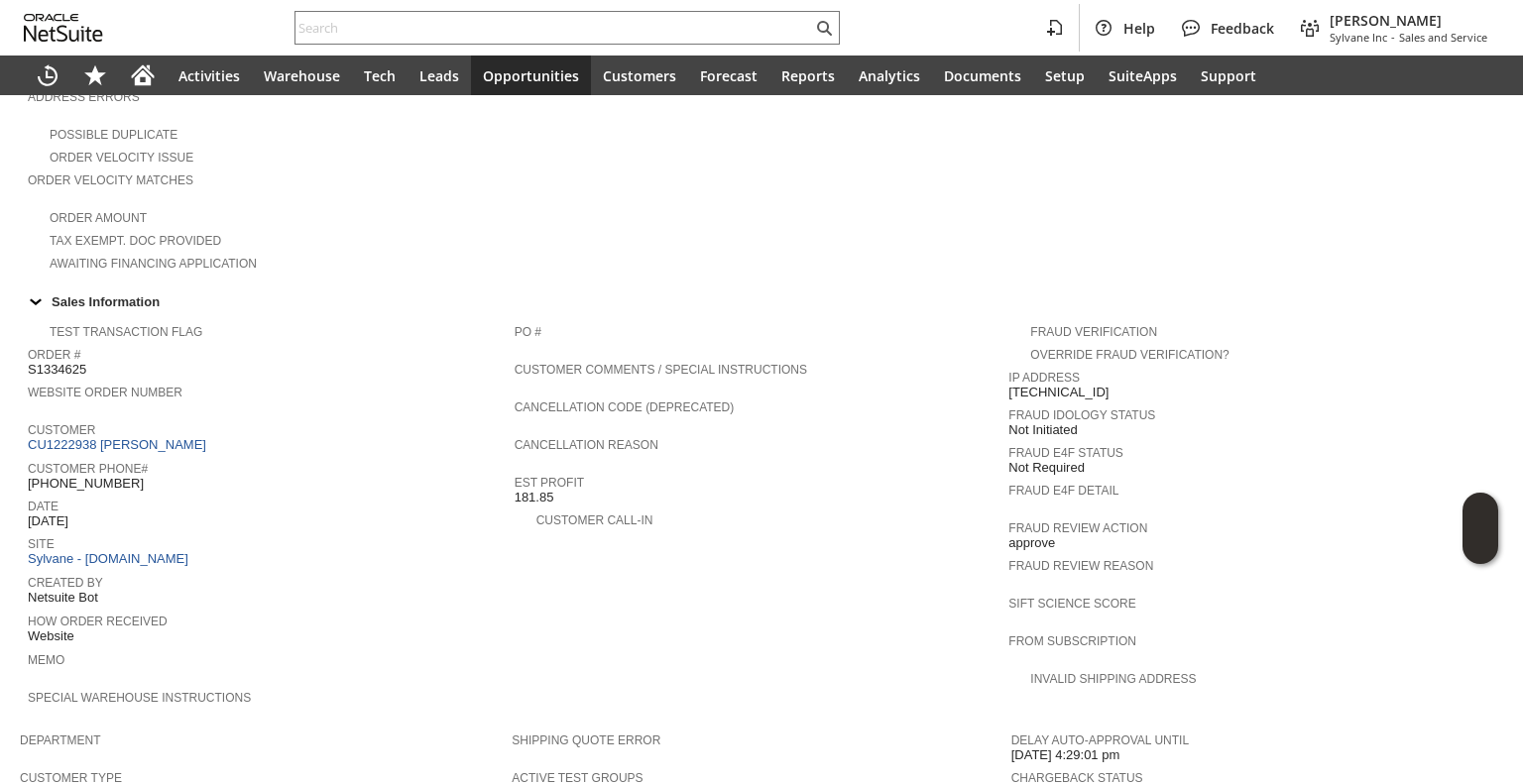 click on "[PHONE_NUMBER]" at bounding box center (85, 484) 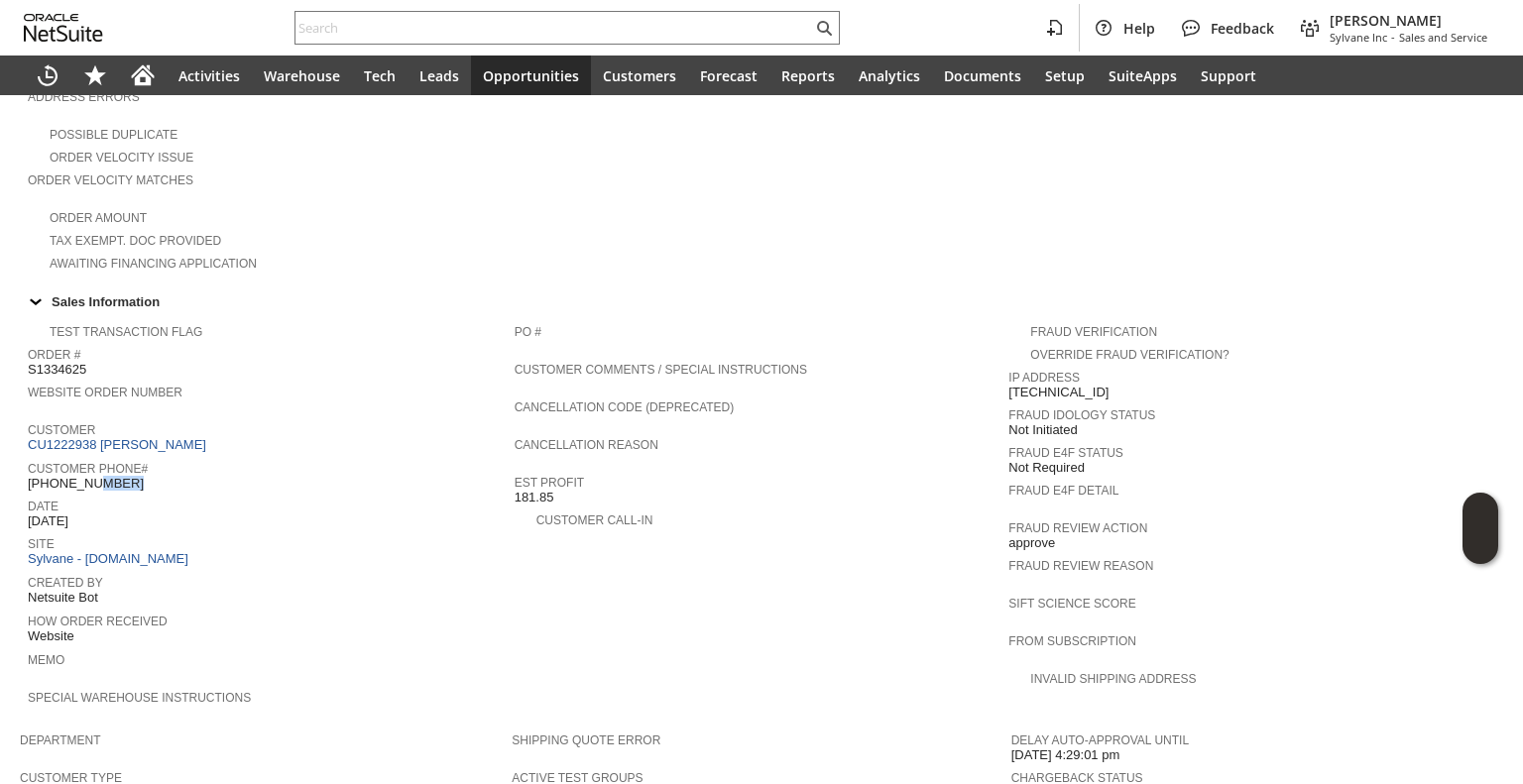 click on "[PHONE_NUMBER]" at bounding box center [85, 484] 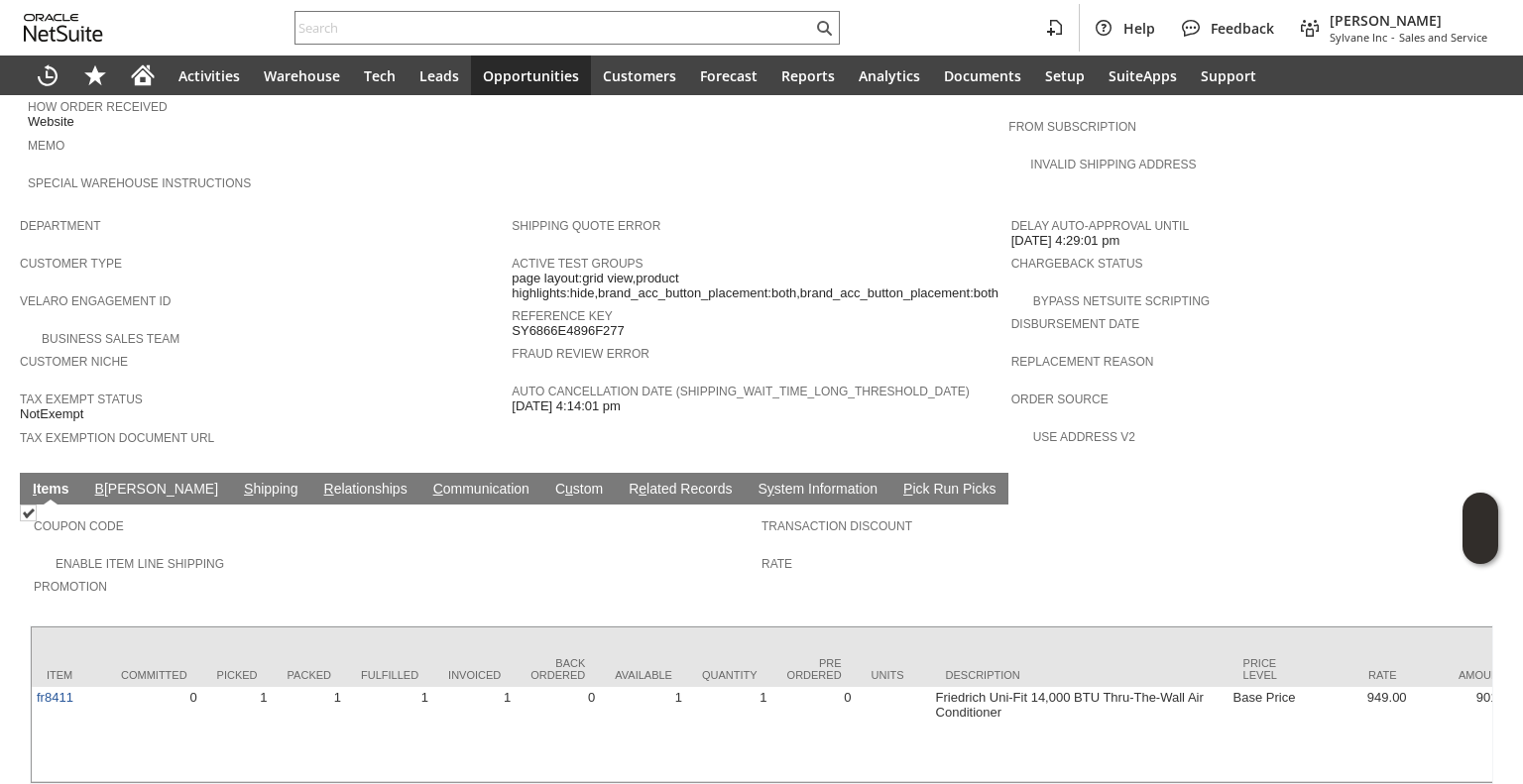 scroll, scrollTop: 1055, scrollLeft: 0, axis: vertical 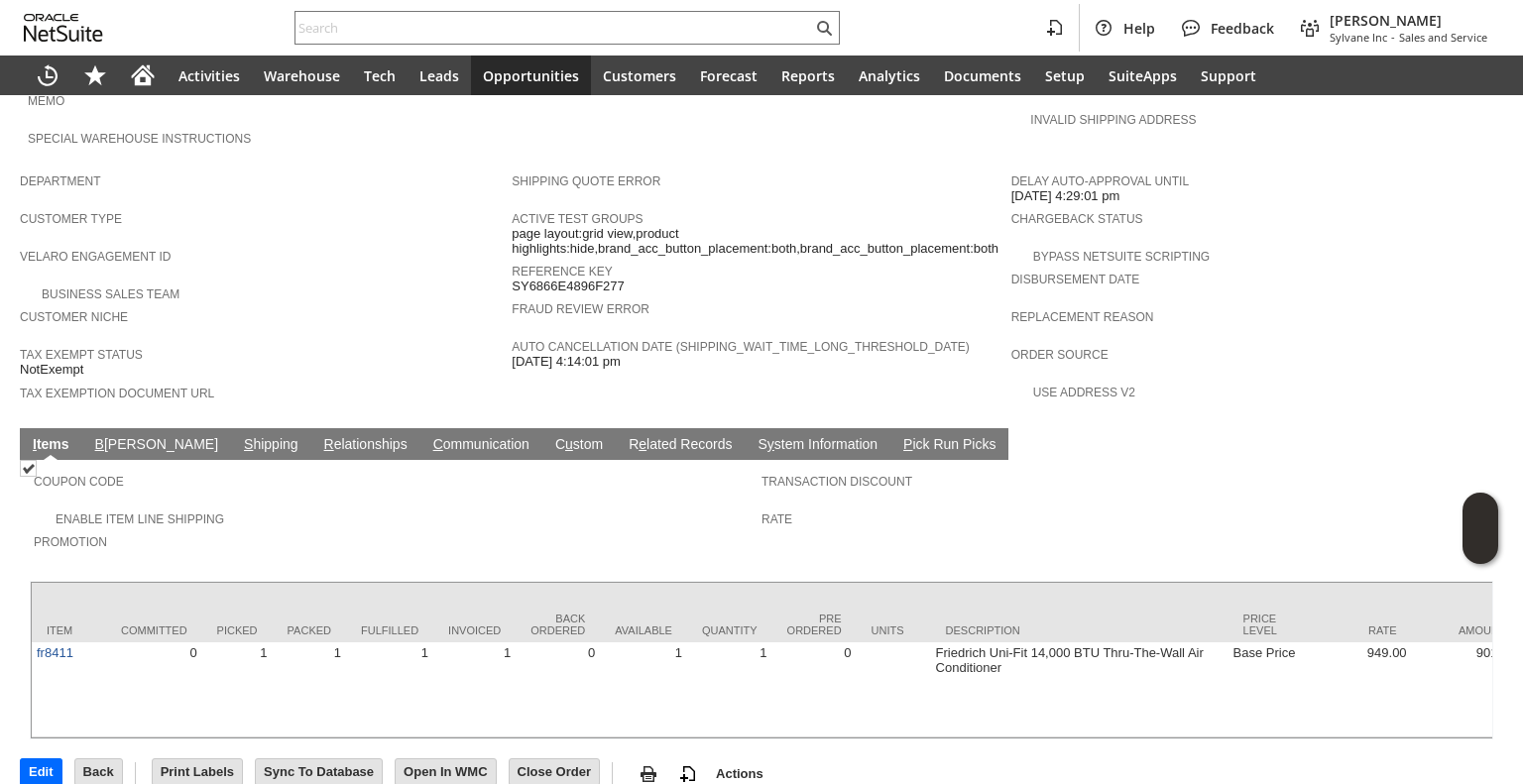 click on "S hipping" at bounding box center (271, 445) 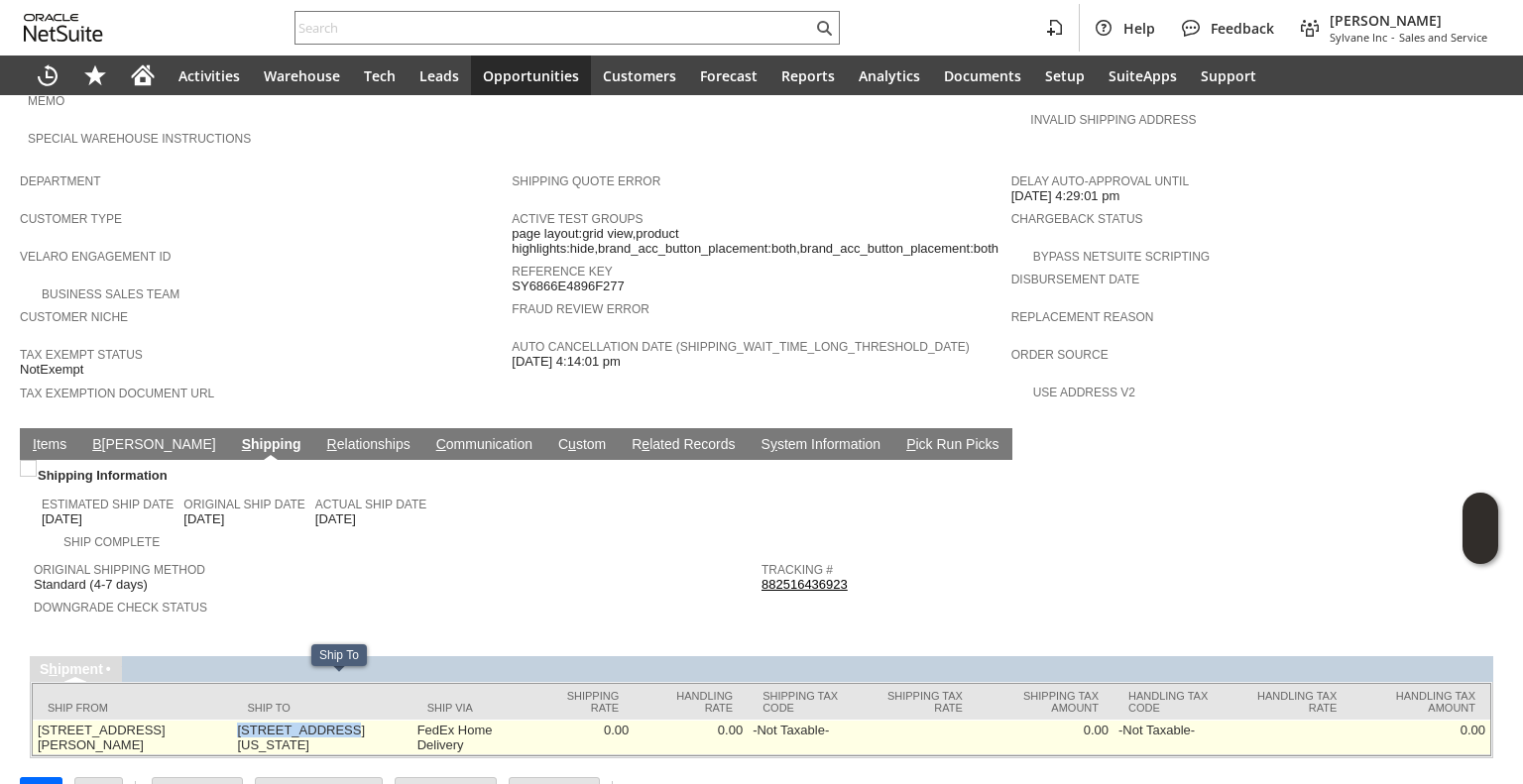 drag, startPoint x: 235, startPoint y: 686, endPoint x: 339, endPoint y: 678, distance: 104.30724 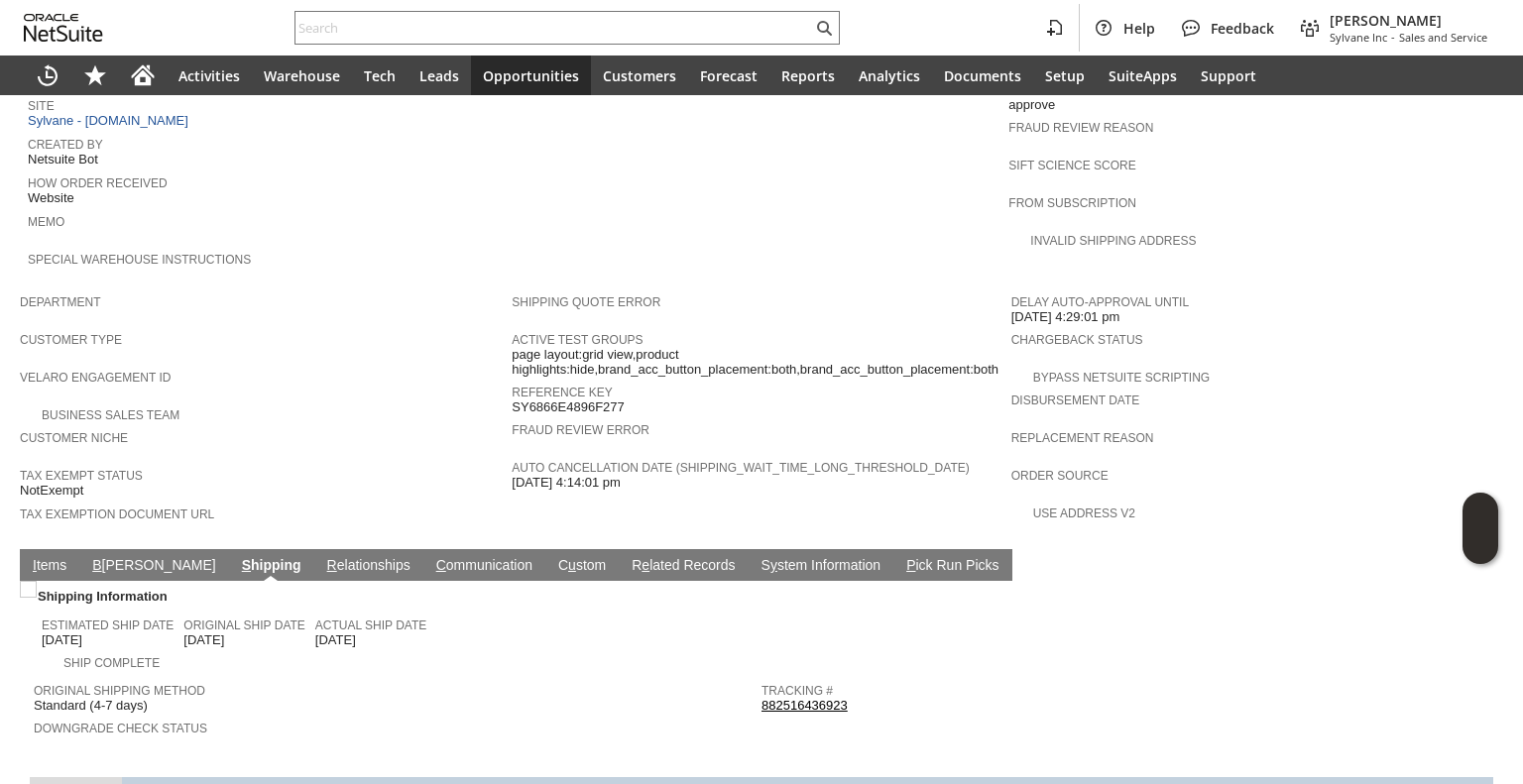 scroll, scrollTop: 1058, scrollLeft: 0, axis: vertical 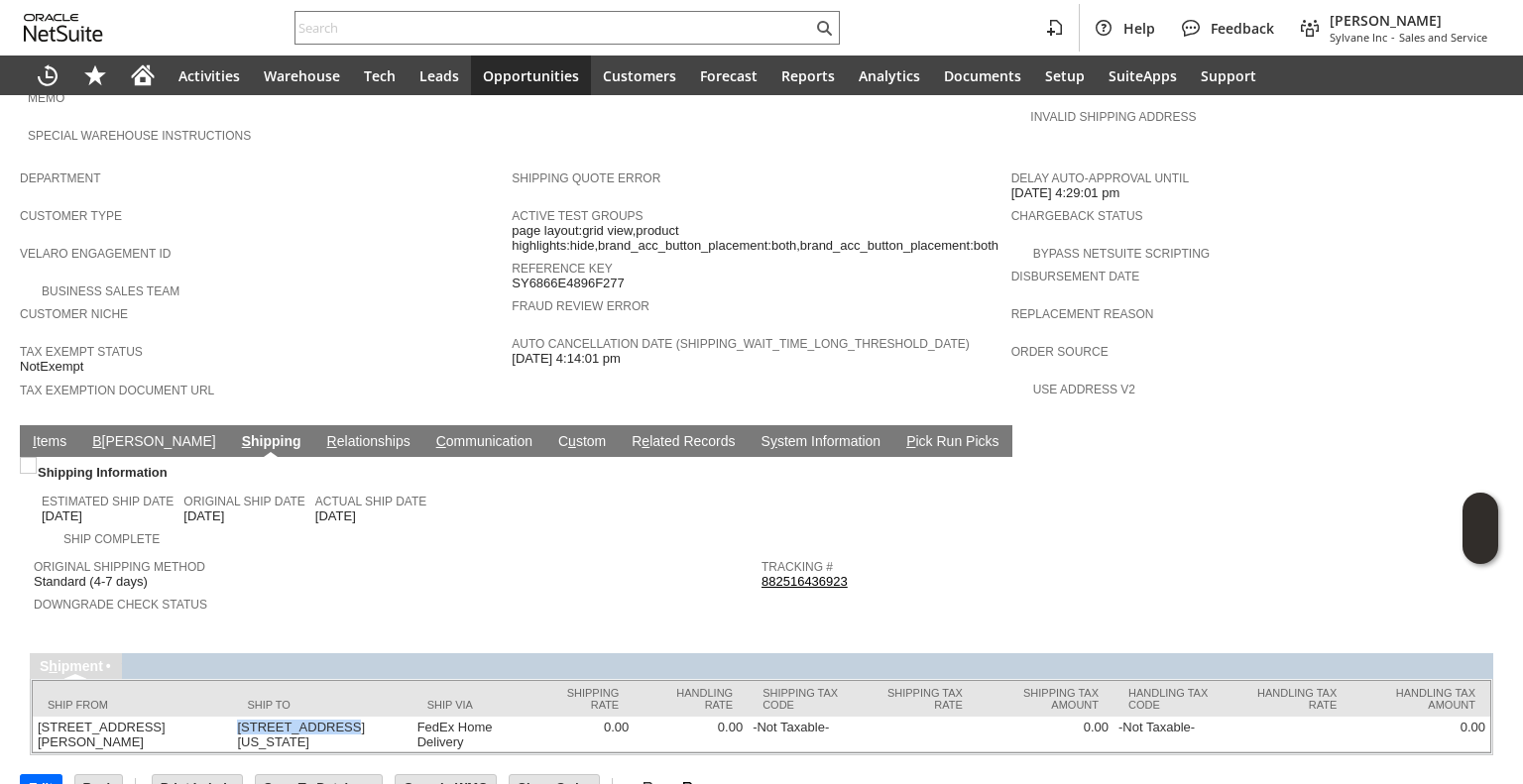copy on "85 8TH AVE APT" 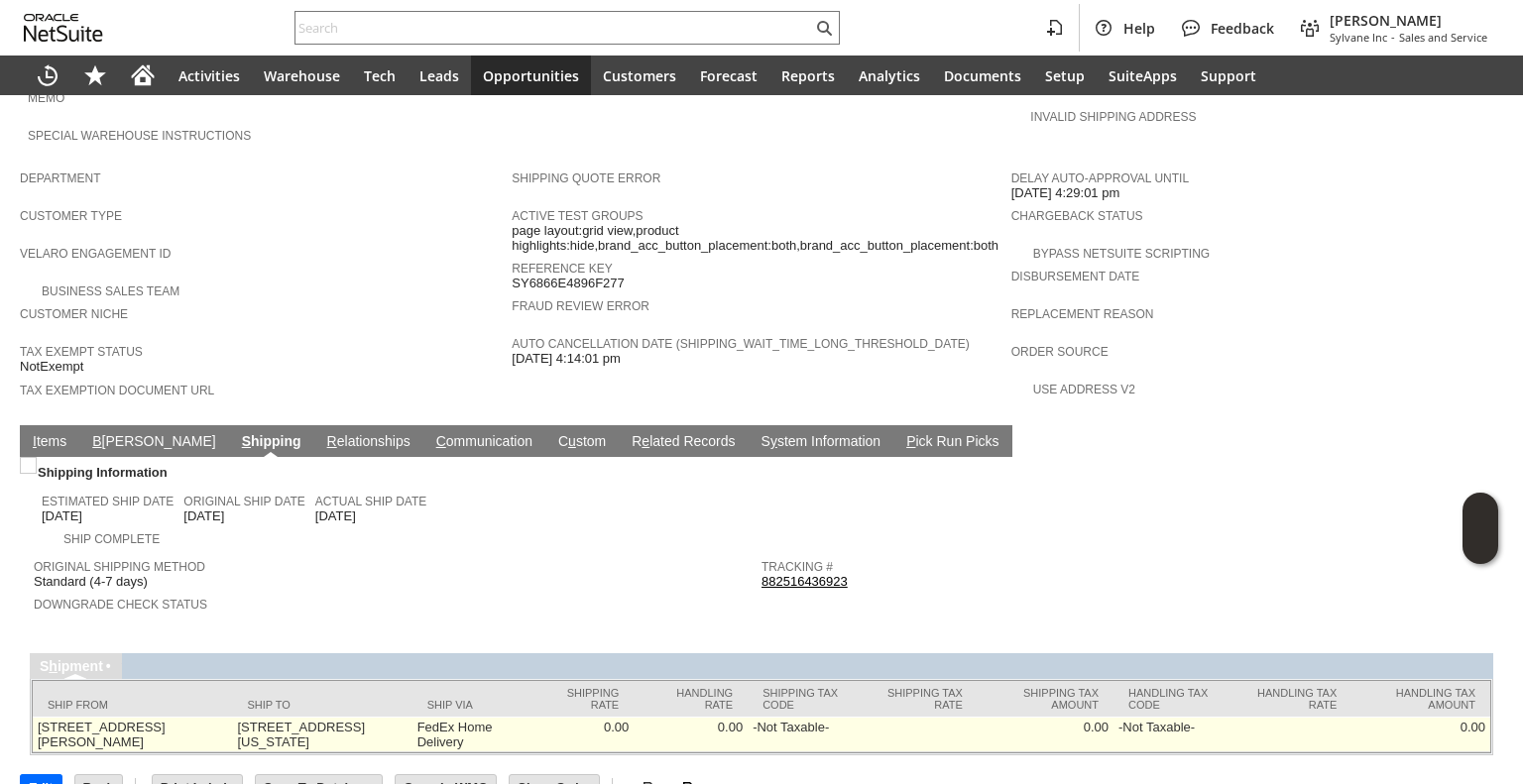 click on "85 8TH AVE APT 6M NEW YORK NY 10011-5120 United States" at bounding box center (321, 734) 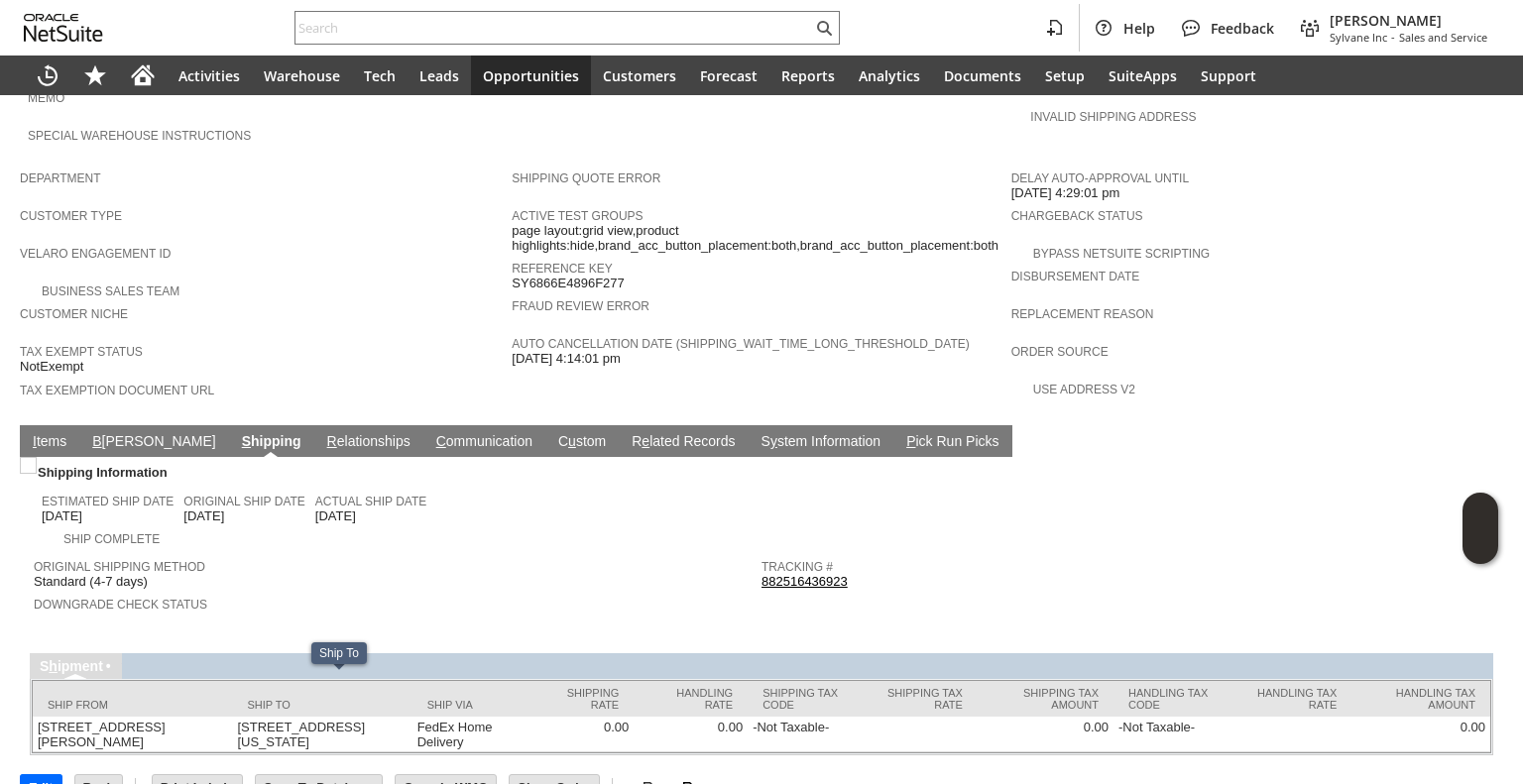 copy on "10011" 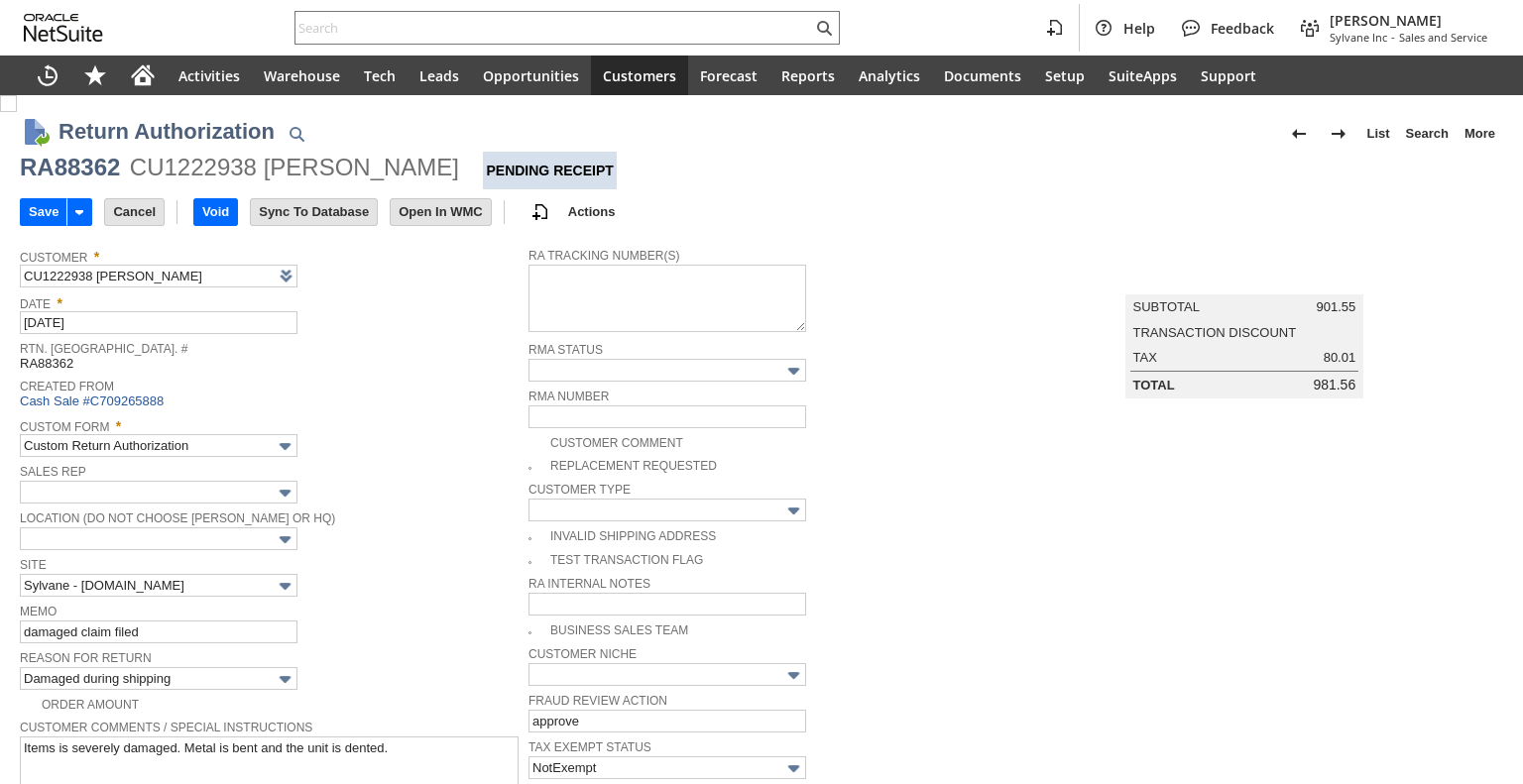 scroll, scrollTop: 0, scrollLeft: 0, axis: both 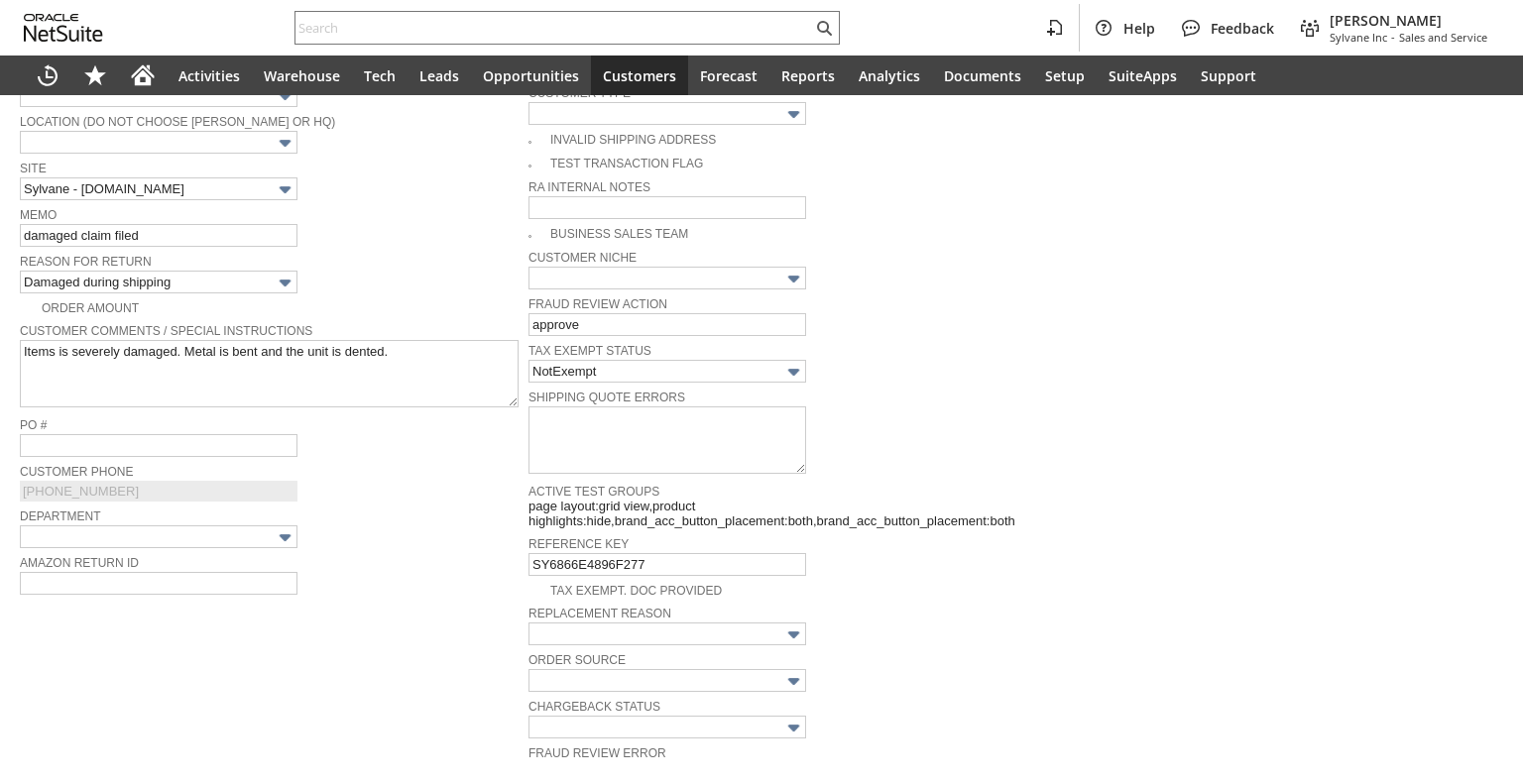 type on "Add" 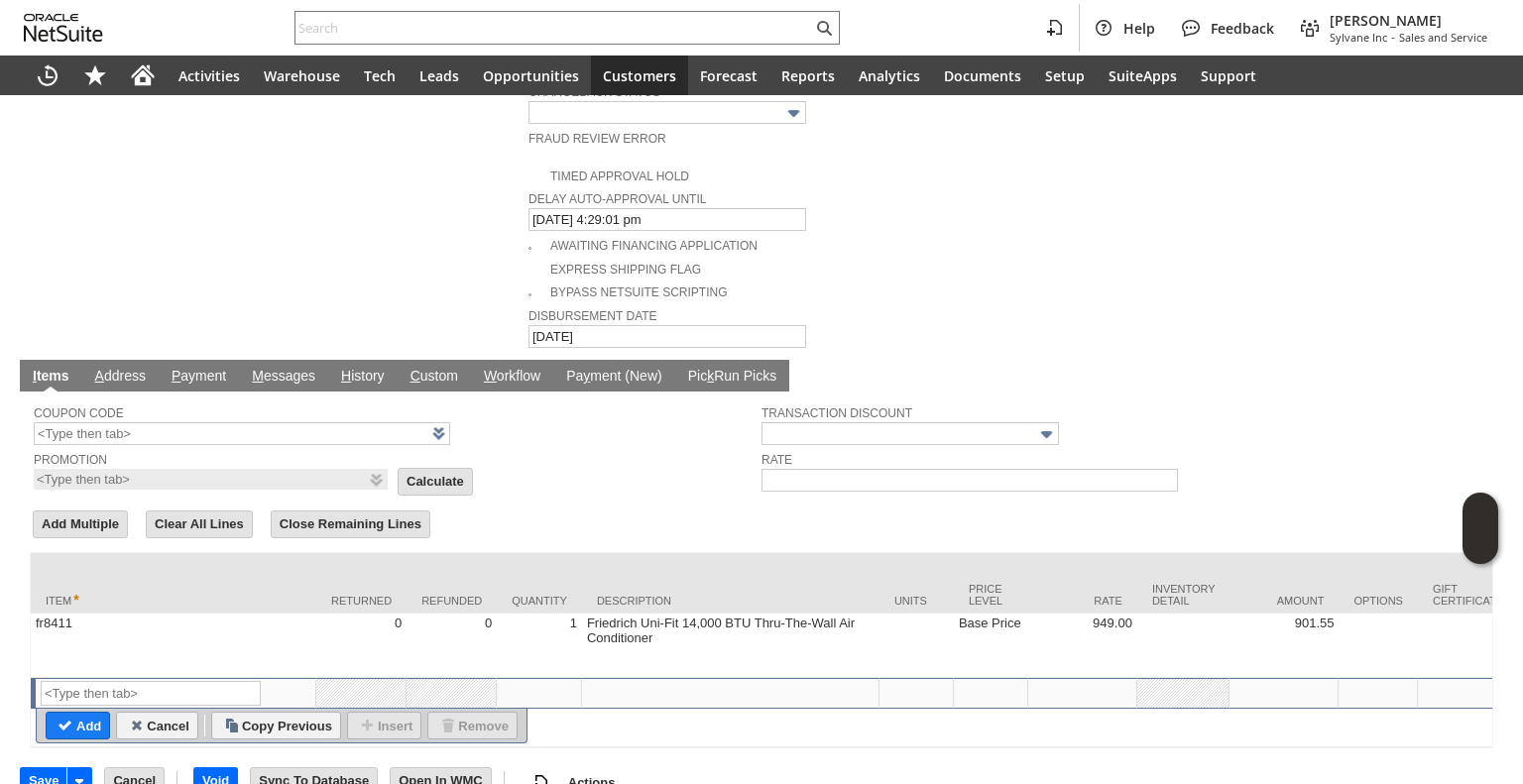 scroll, scrollTop: 1023, scrollLeft: 0, axis: vertical 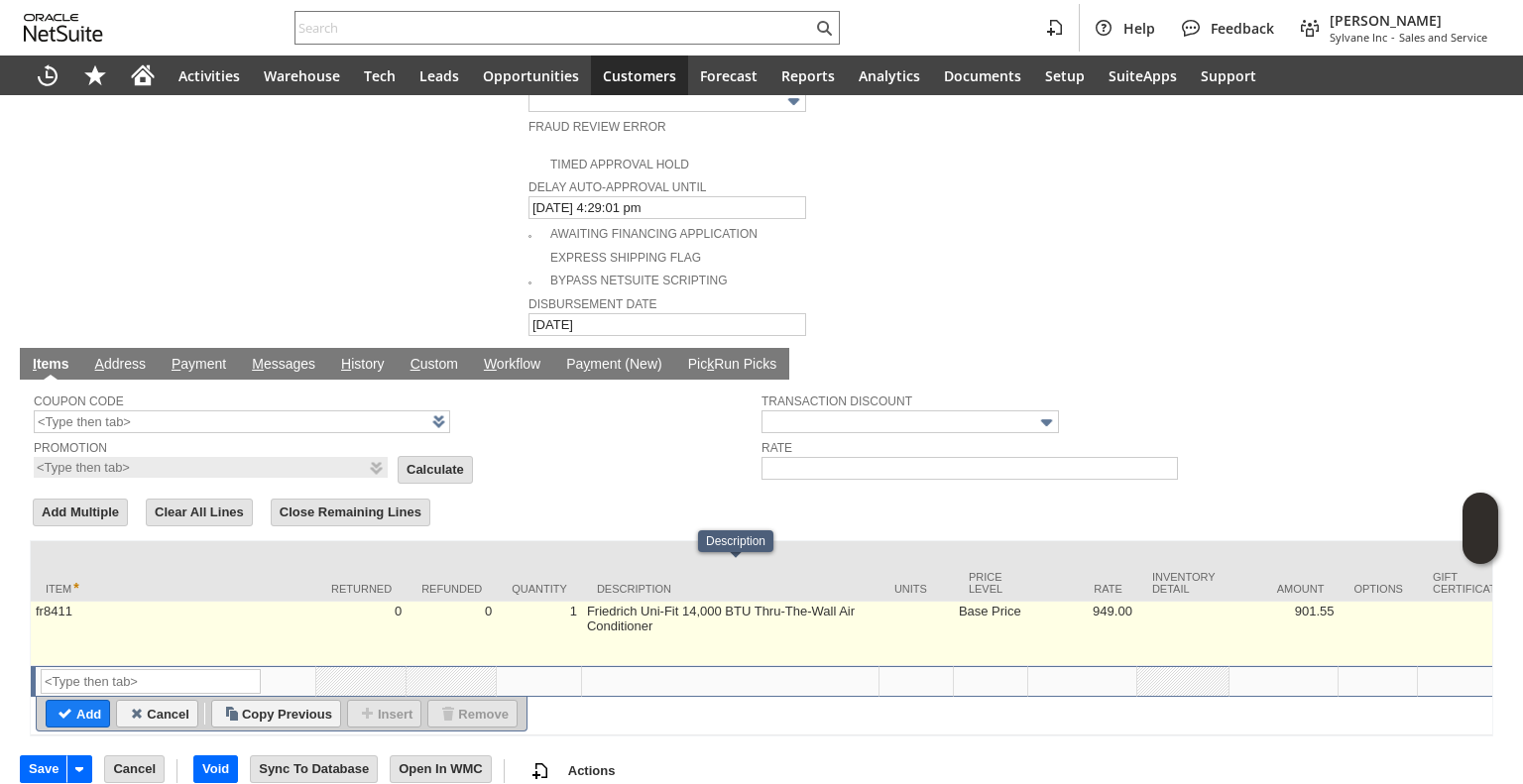 click on "Friedrich Uni-Fit 14,000 BTU Thru-The-Wall Air Conditioner" at bounding box center (731, 633) 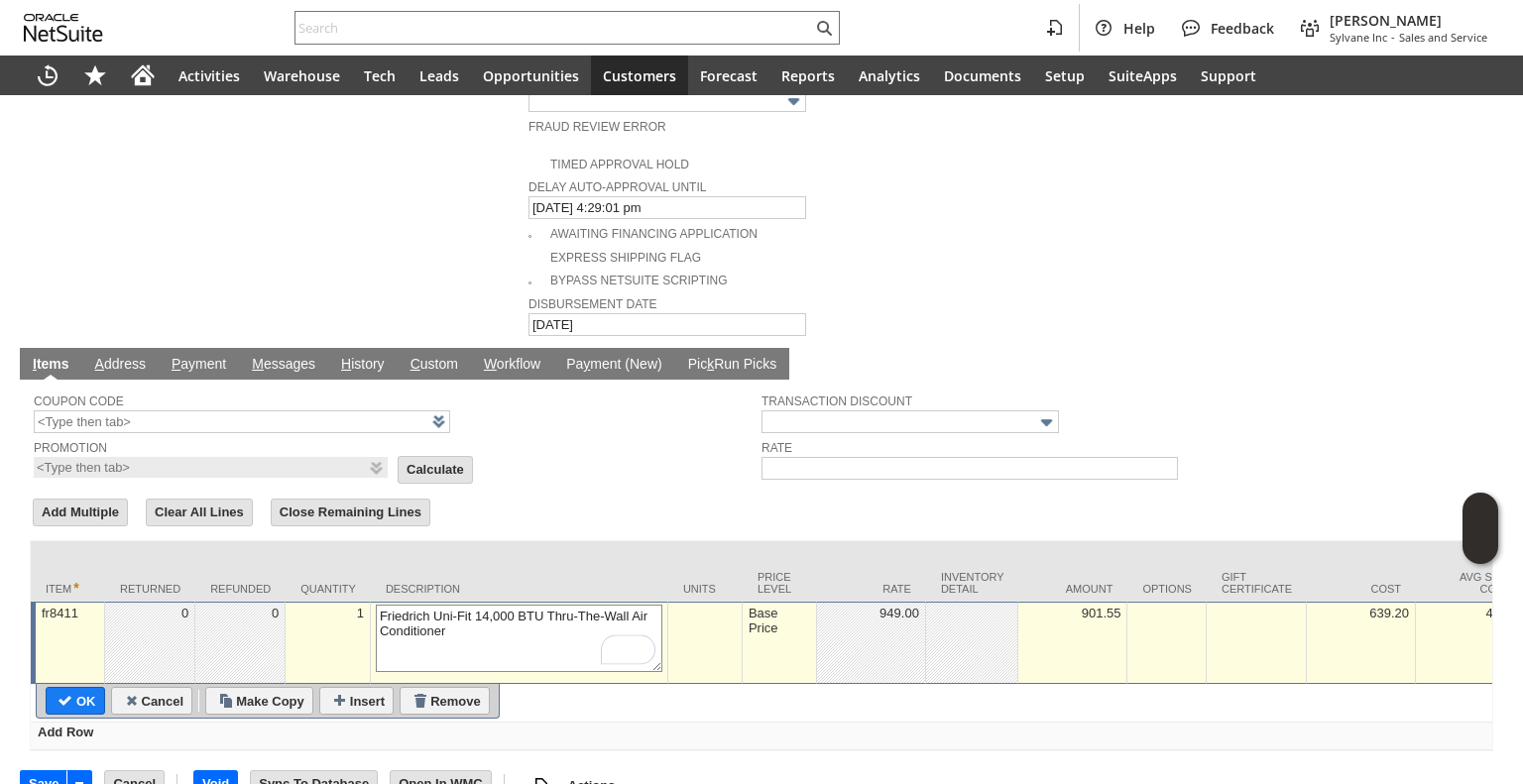 drag, startPoint x: 548, startPoint y: 570, endPoint x: 627, endPoint y: 567, distance: 79.05694 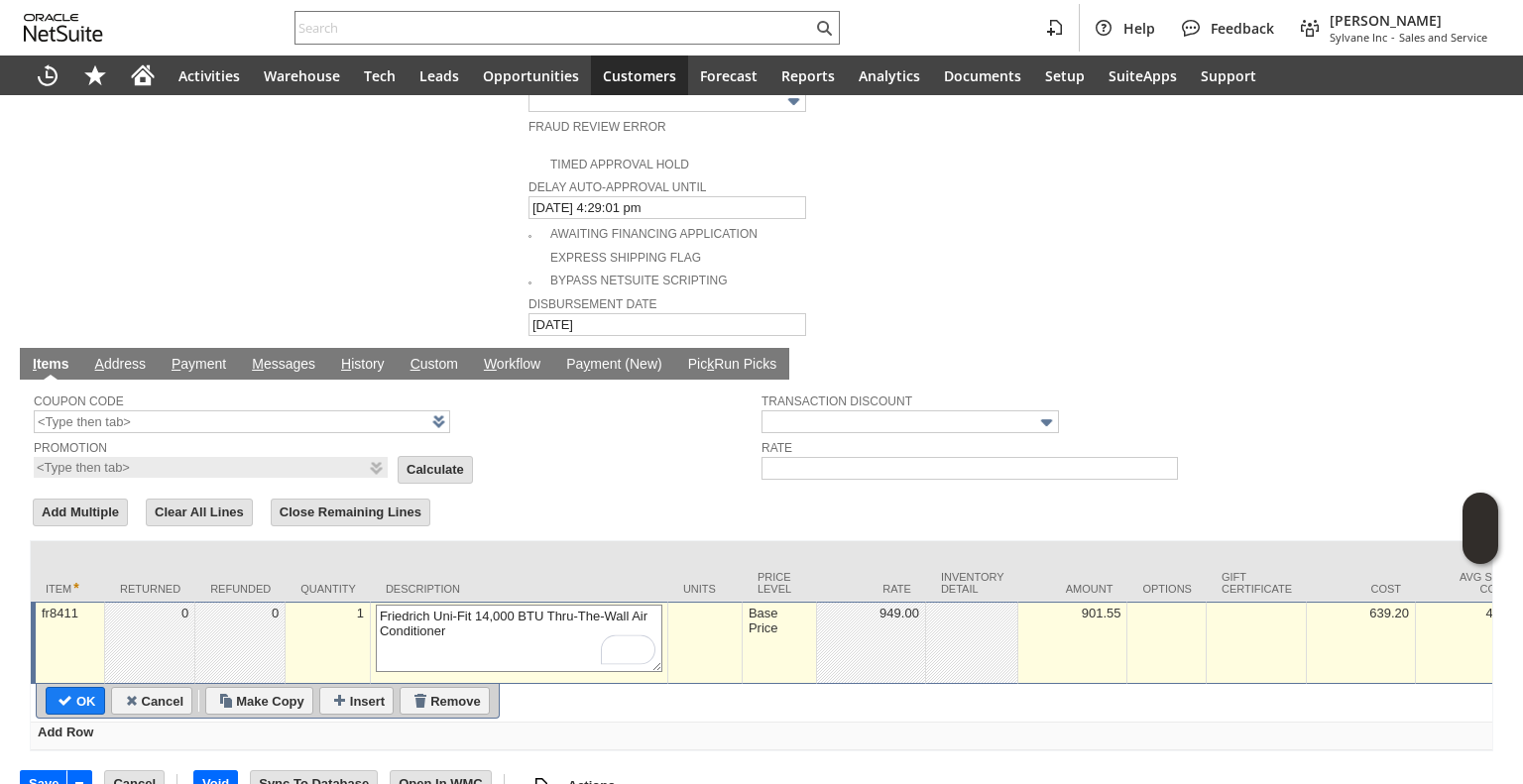 click on "Friedrich Uni-Fit 14,000 BTU Thru-The-Wall Air Conditioner" at bounding box center (519, 638) 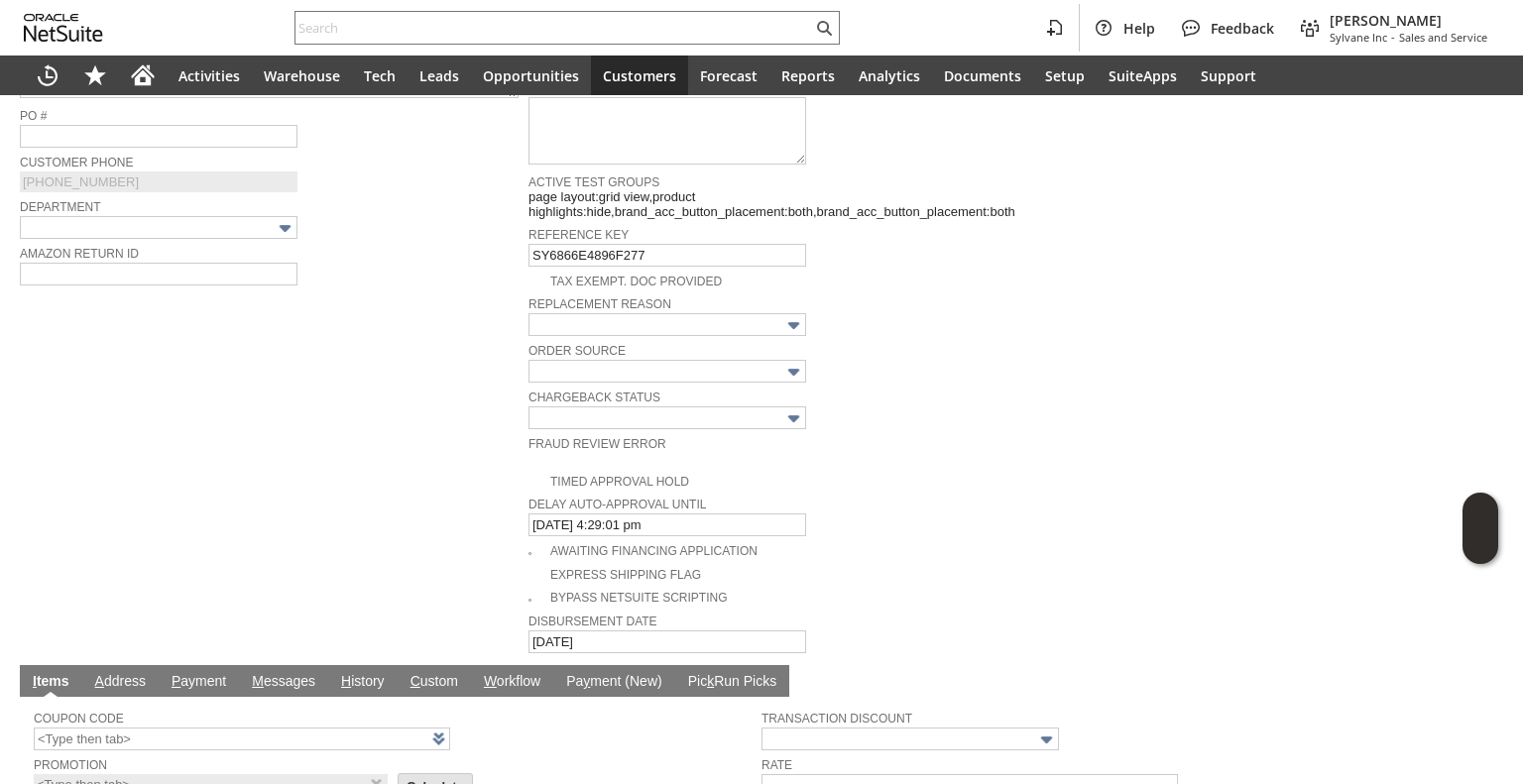 scroll, scrollTop: 626, scrollLeft: 0, axis: vertical 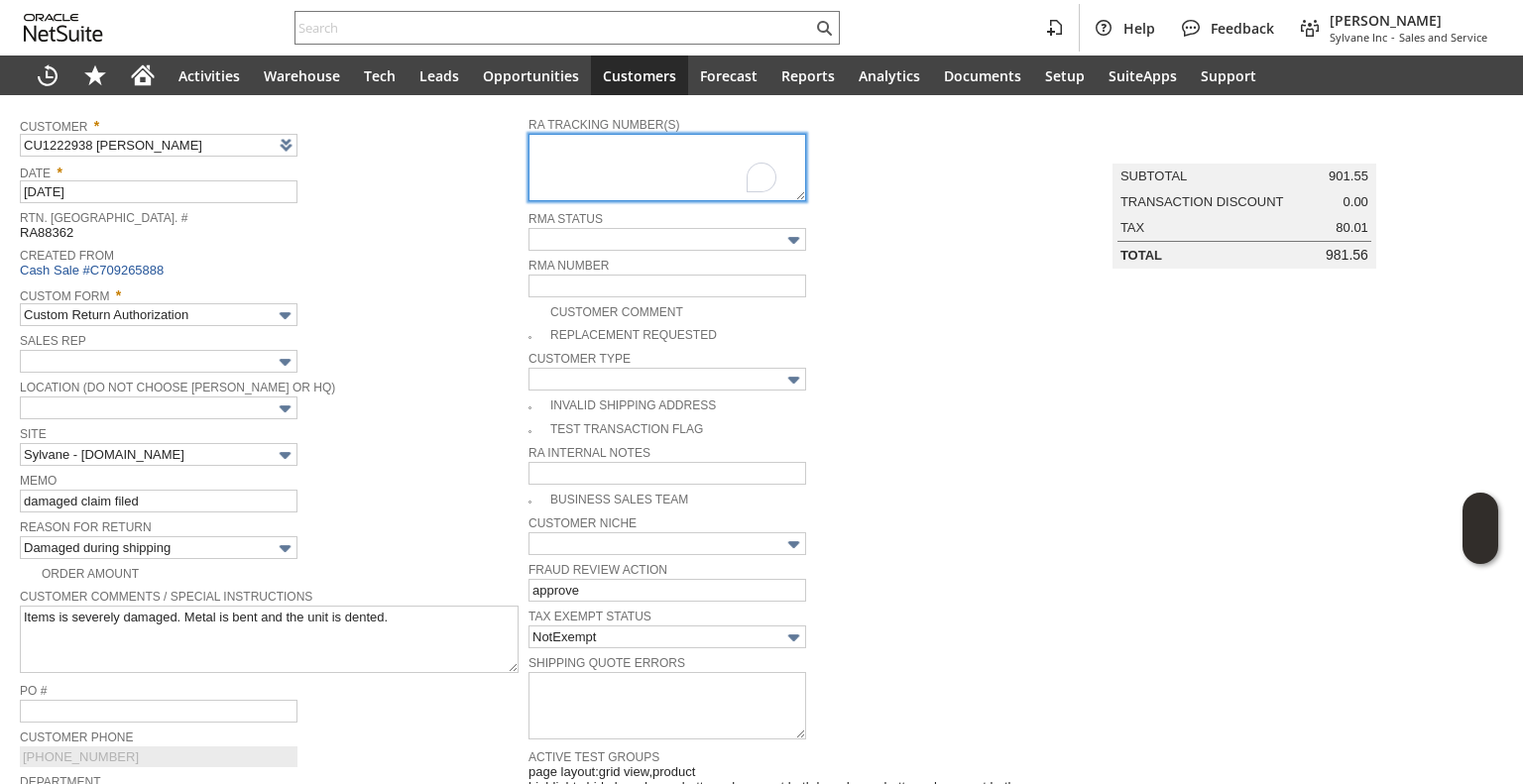 click at bounding box center [667, 168] 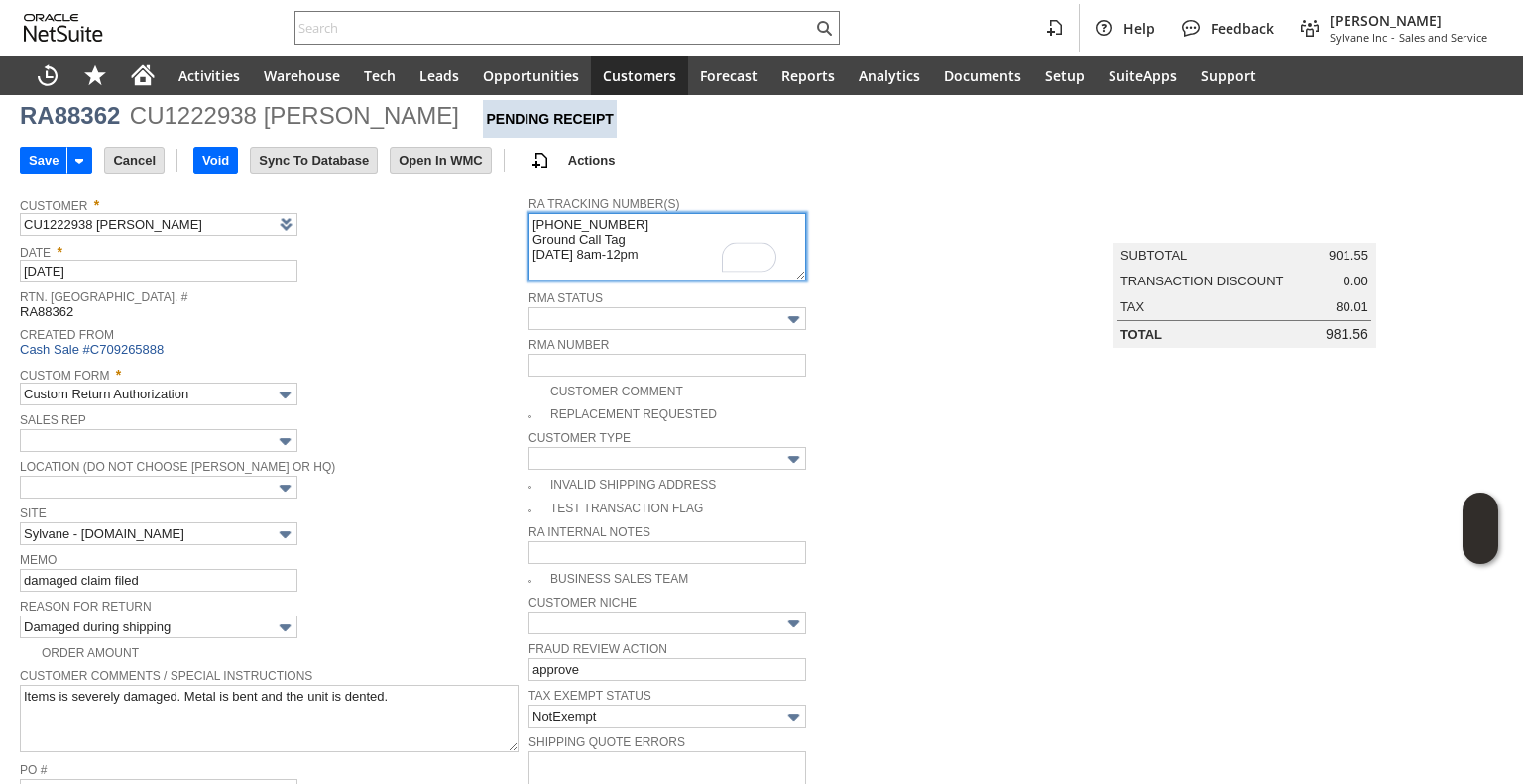scroll, scrollTop: 0, scrollLeft: 0, axis: both 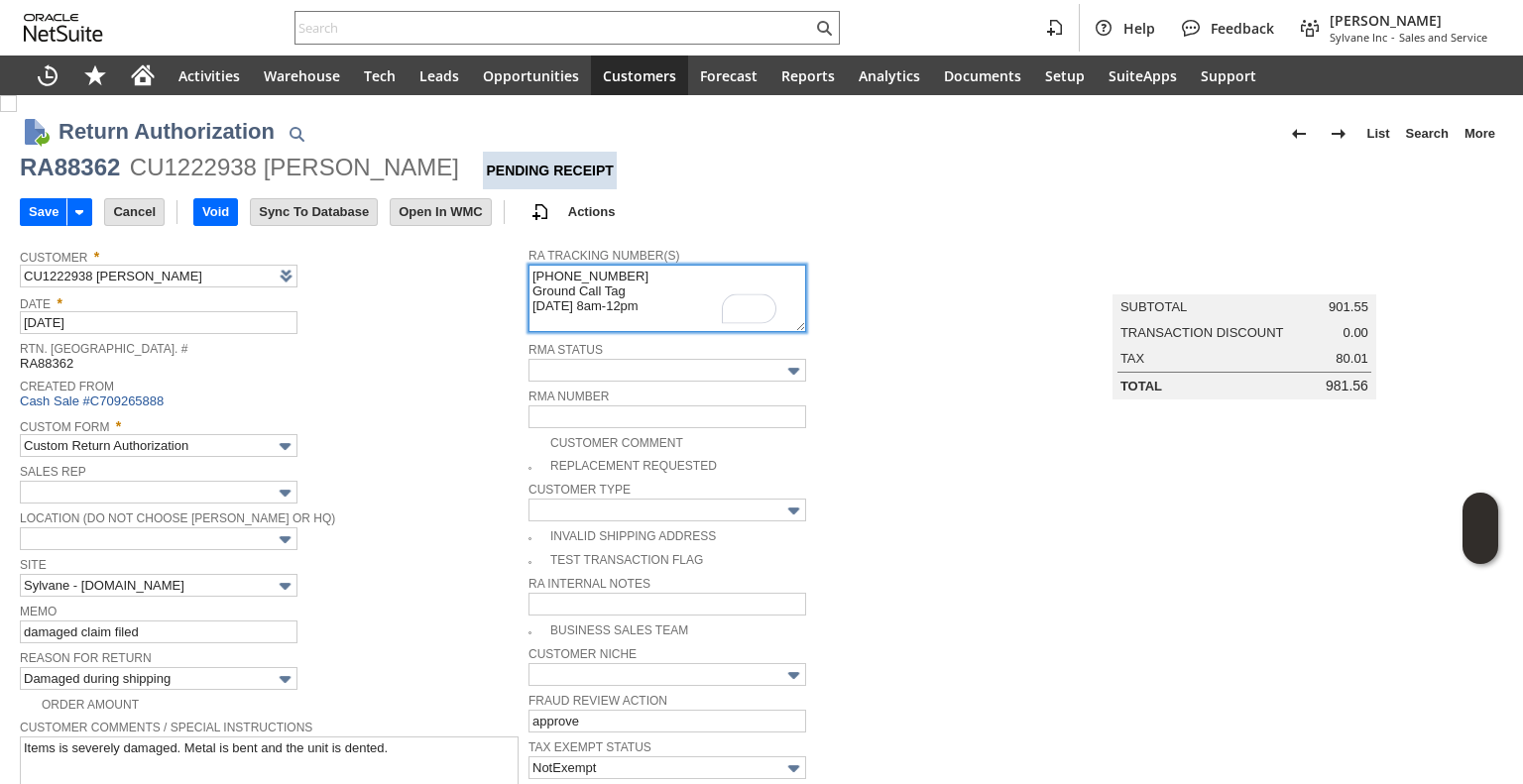 type on "997010003030895
Ground Call Tag
7/21 8am-12pm" 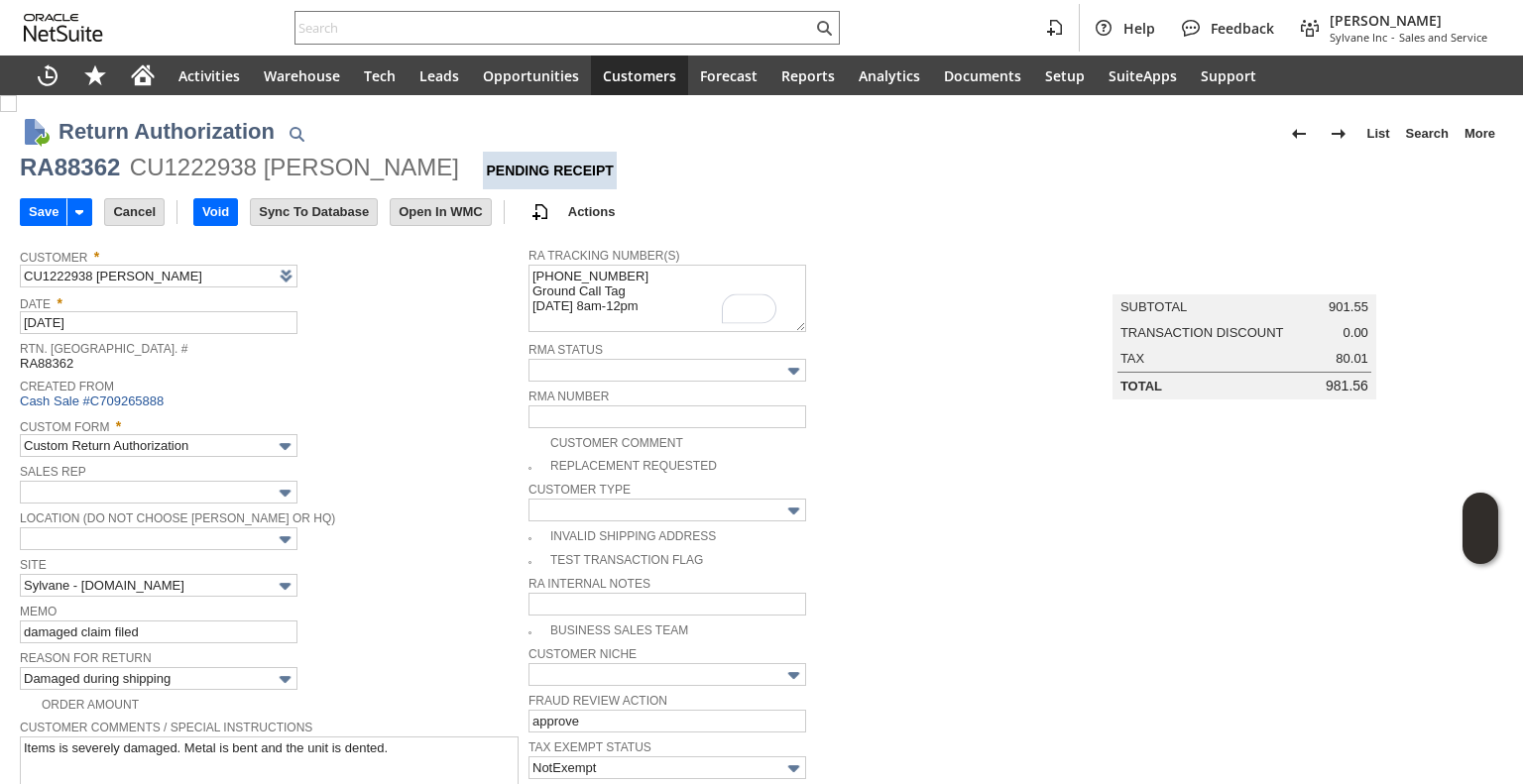 click on "RA88362" at bounding box center [69, 168] 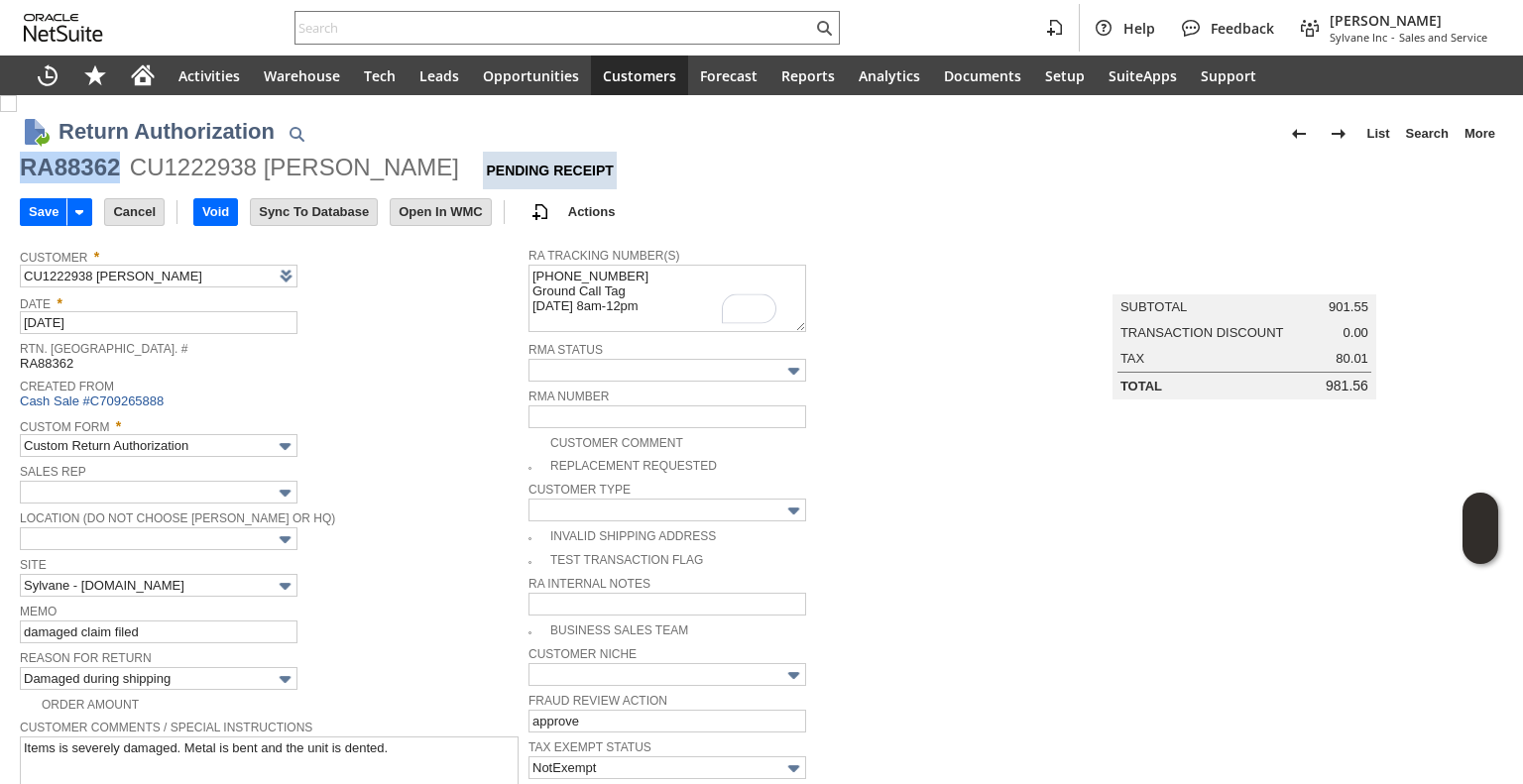 click on "RA88362" at bounding box center [69, 168] 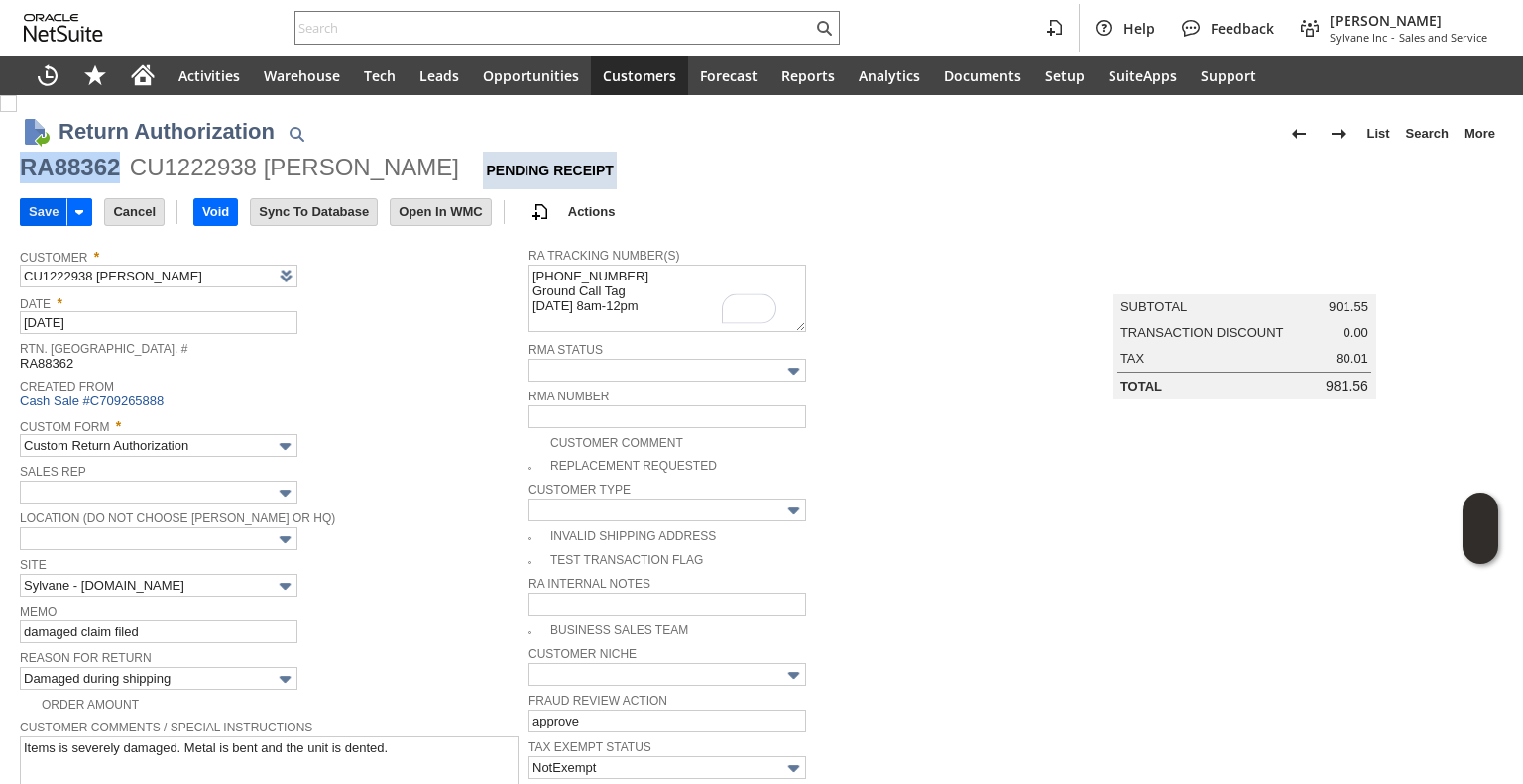 click on "Save" at bounding box center (44, 212) 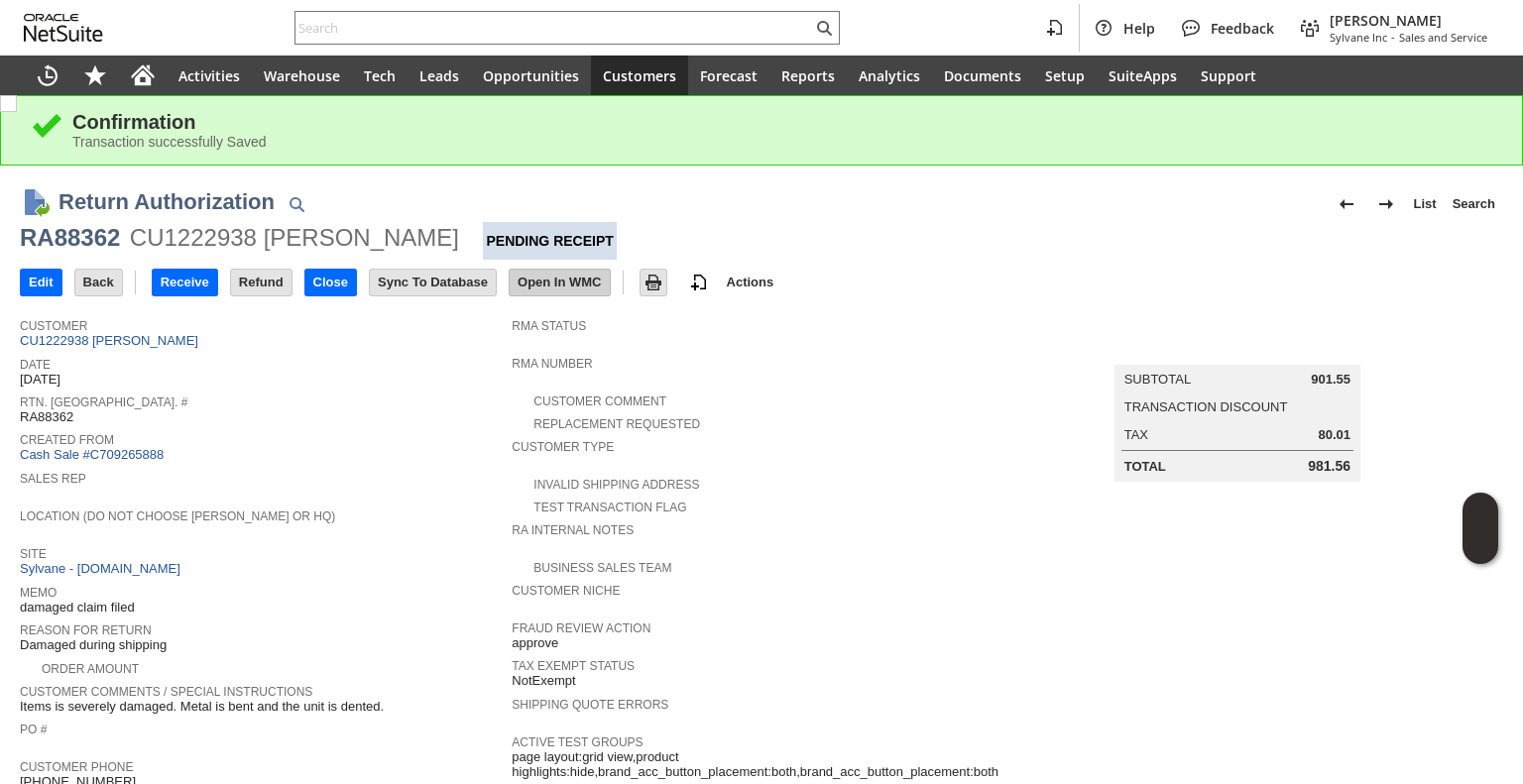 scroll, scrollTop: 0, scrollLeft: 0, axis: both 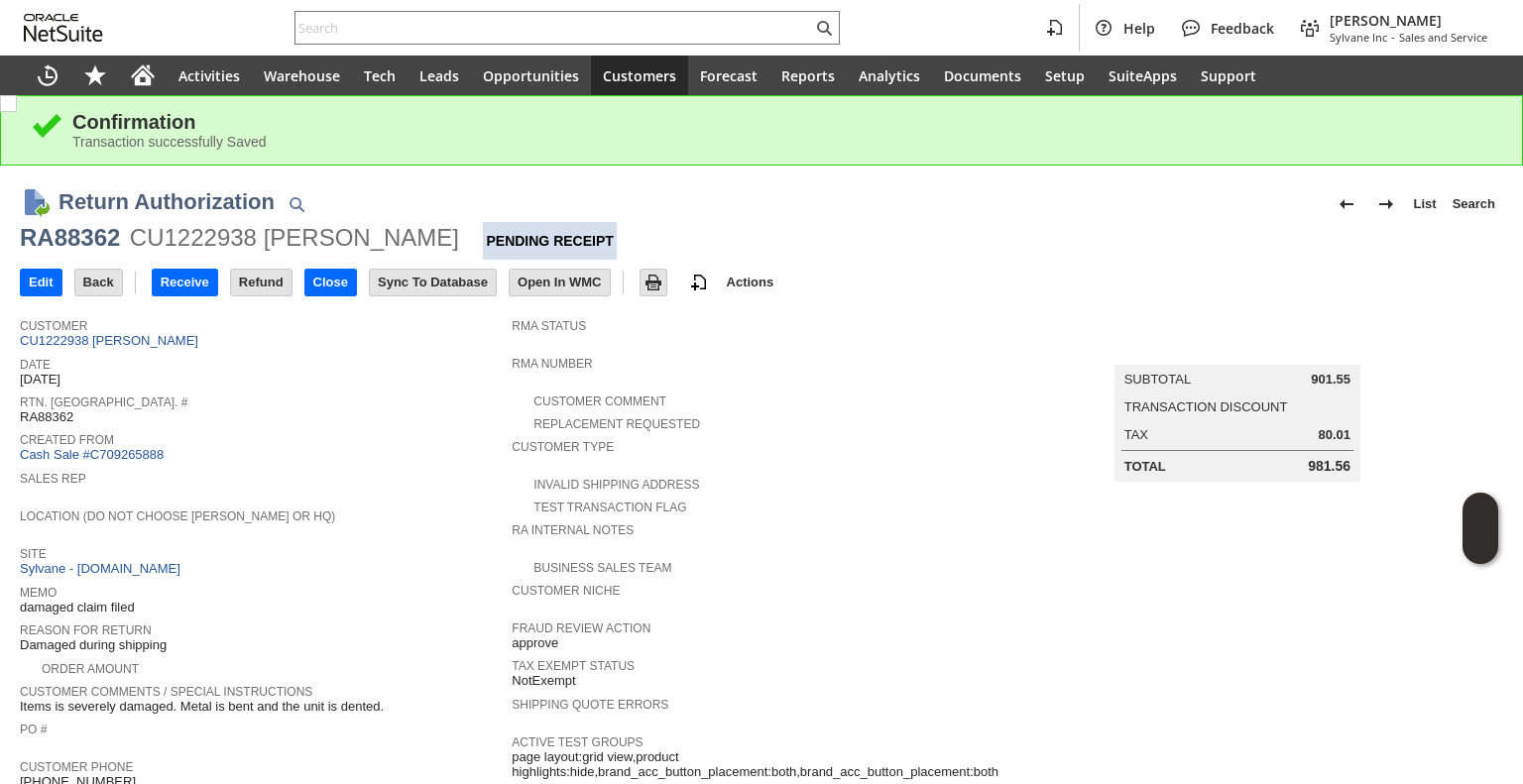 click on "Created From" at bounding box center (261, 437) 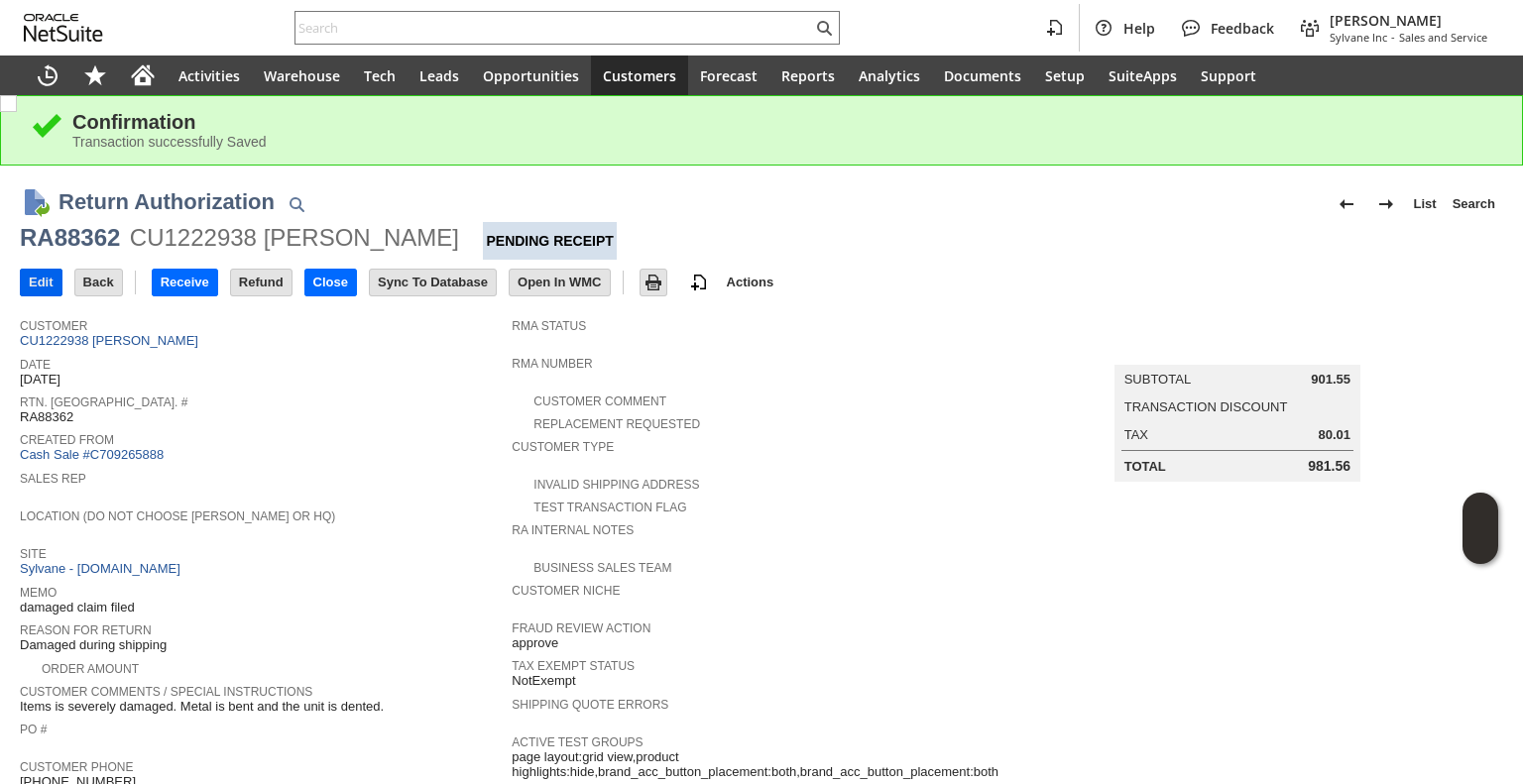 click on "Edit" at bounding box center [41, 282] 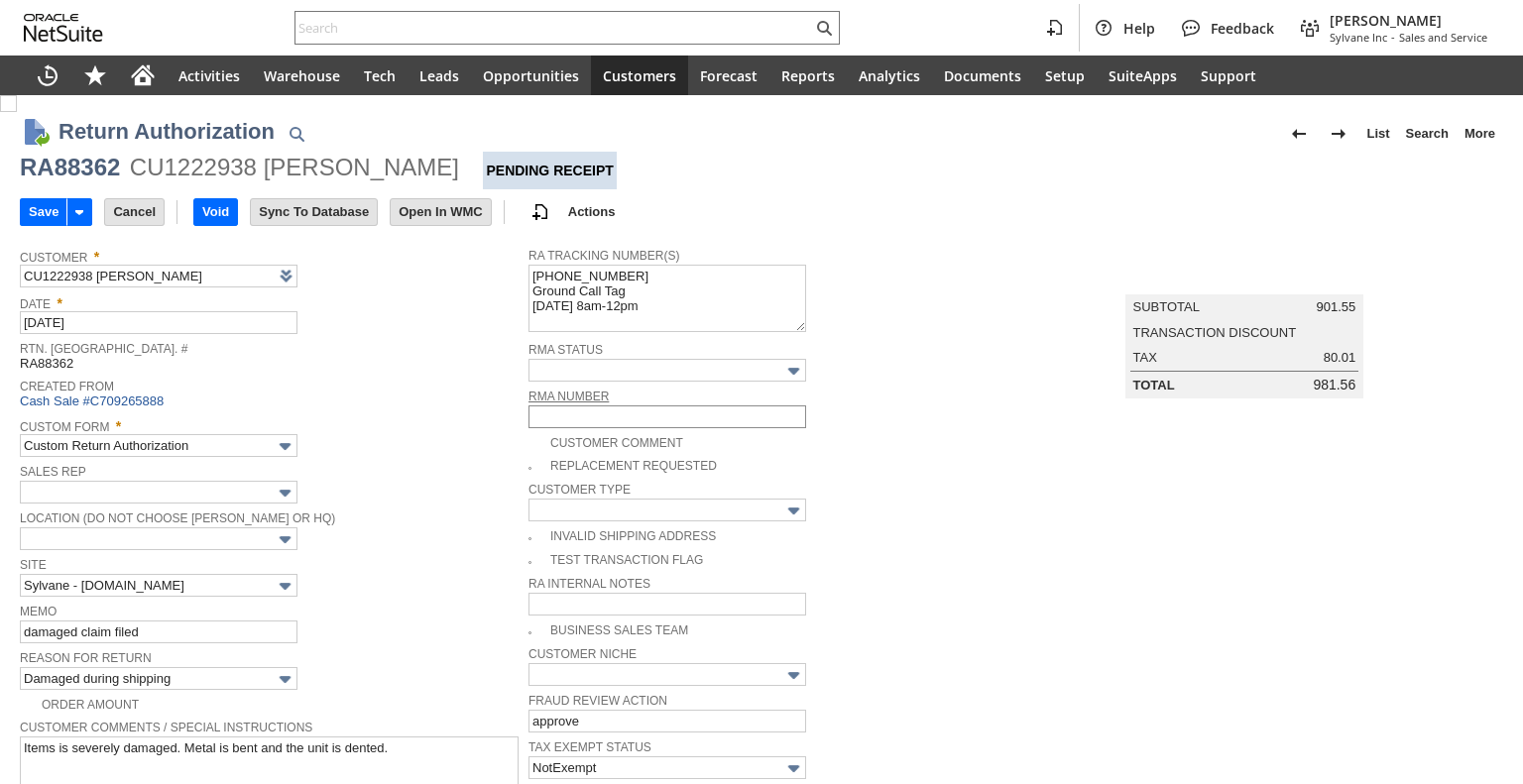 scroll, scrollTop: 0, scrollLeft: 0, axis: both 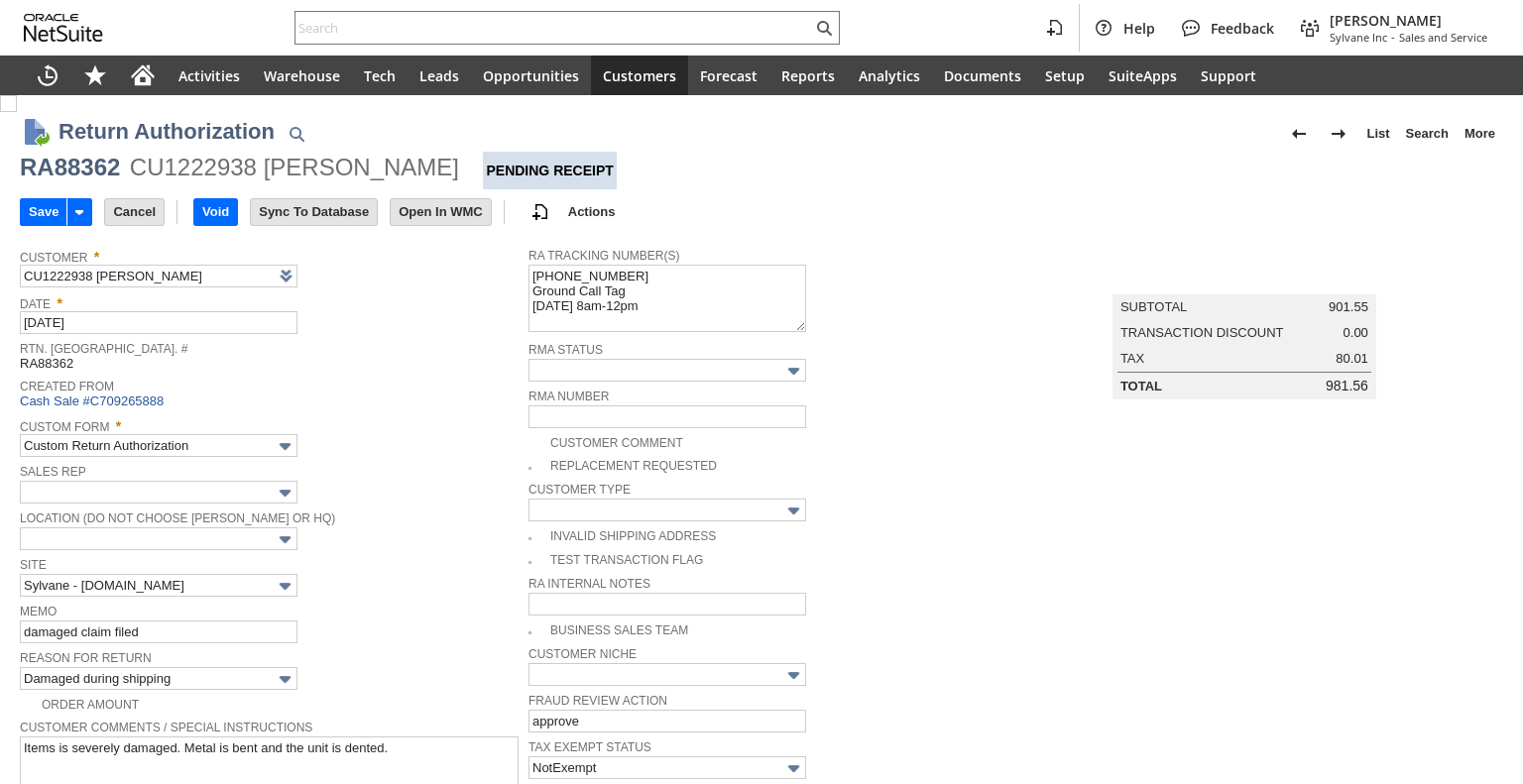 click at bounding box center [8, 103] 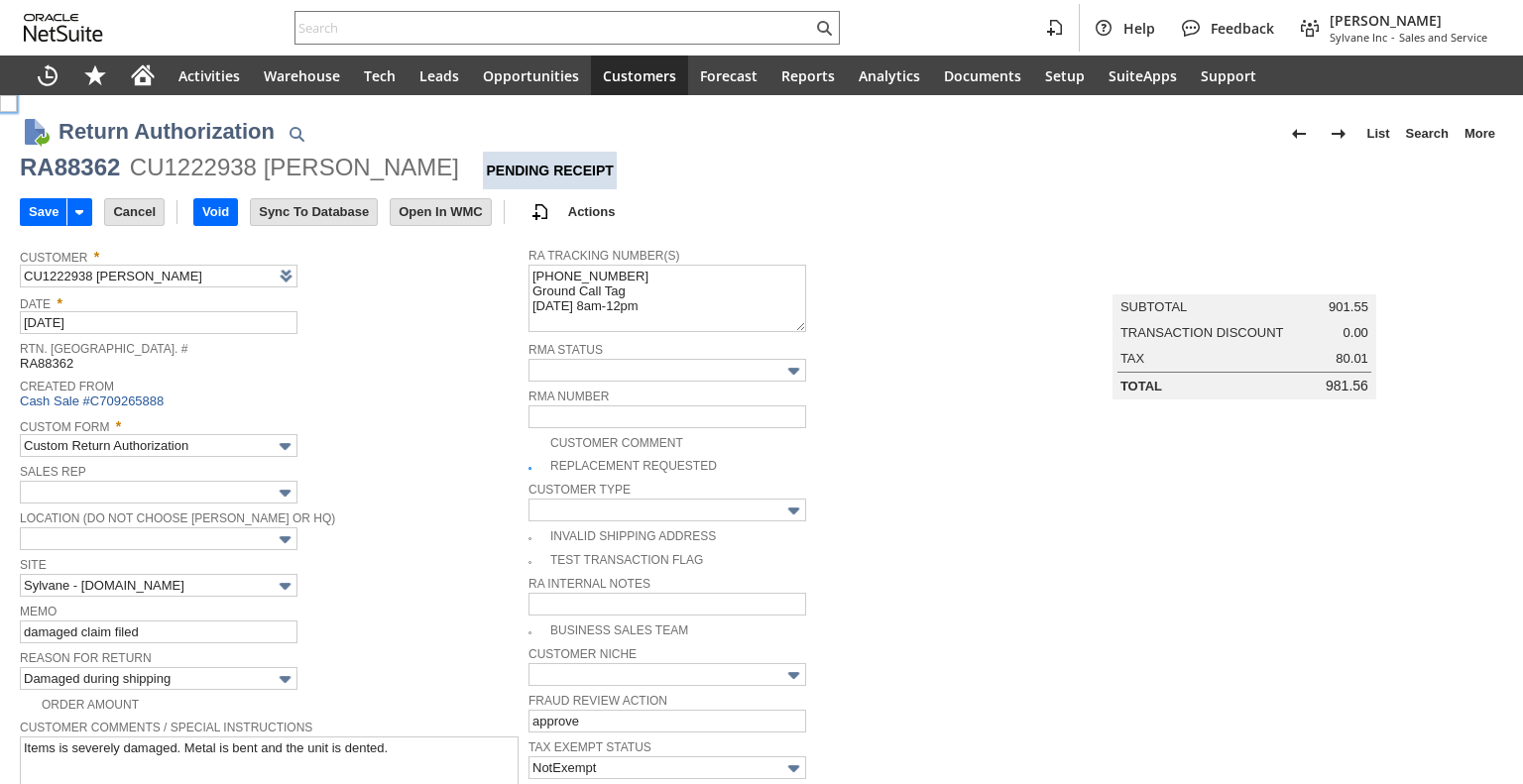 checkbox on "true" 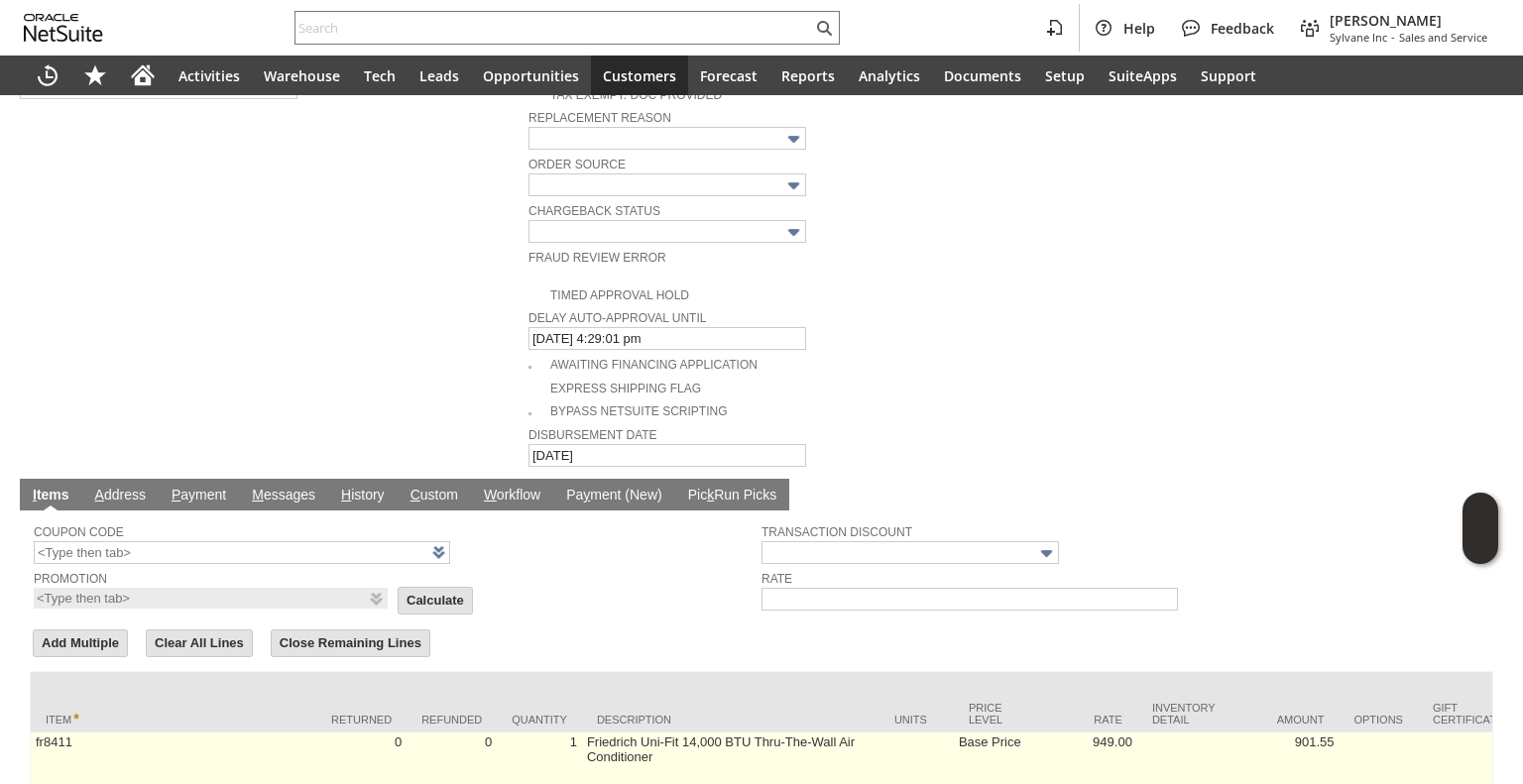 scroll, scrollTop: 1023, scrollLeft: 0, axis: vertical 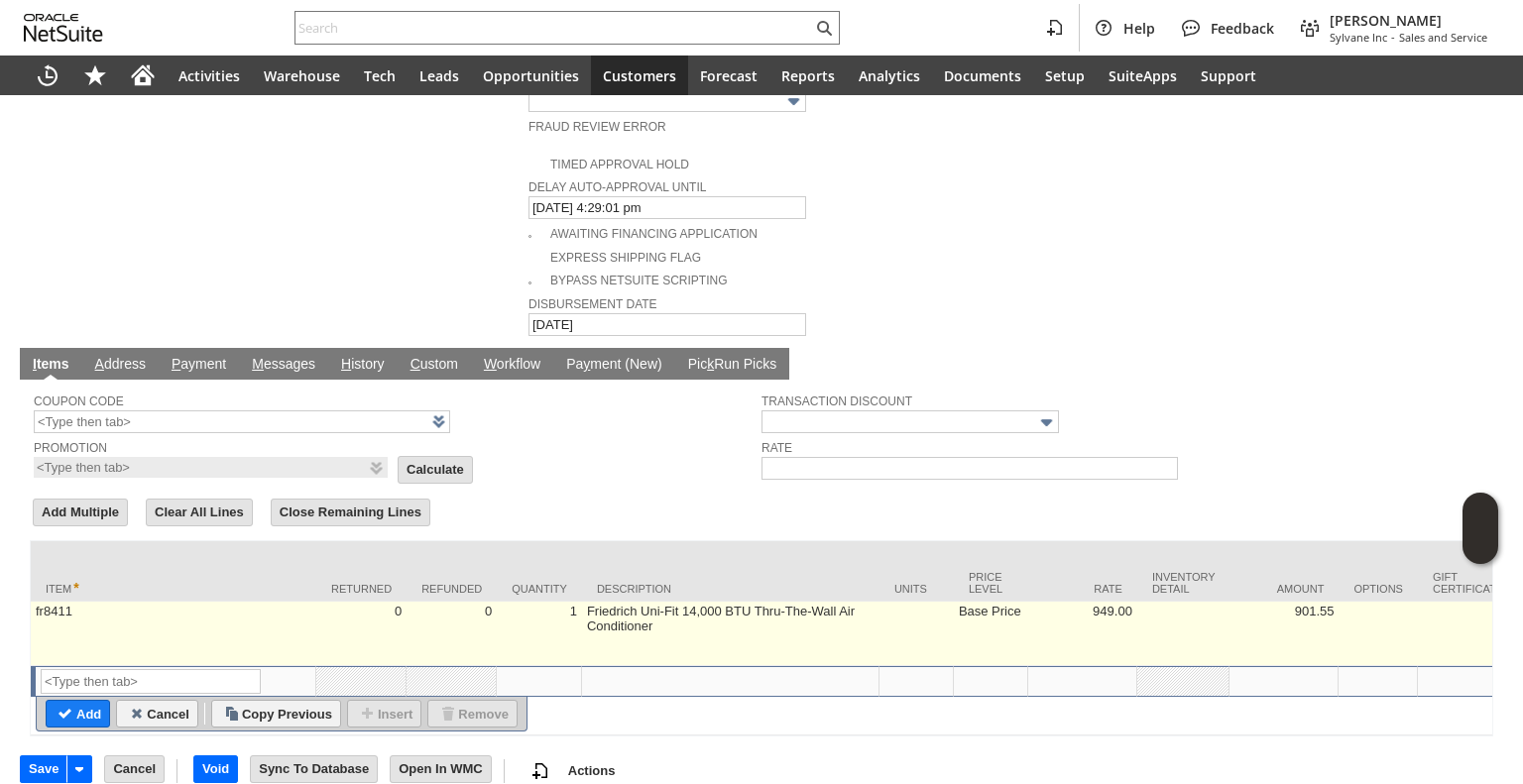 click on "Base Price" at bounding box center (991, 633) 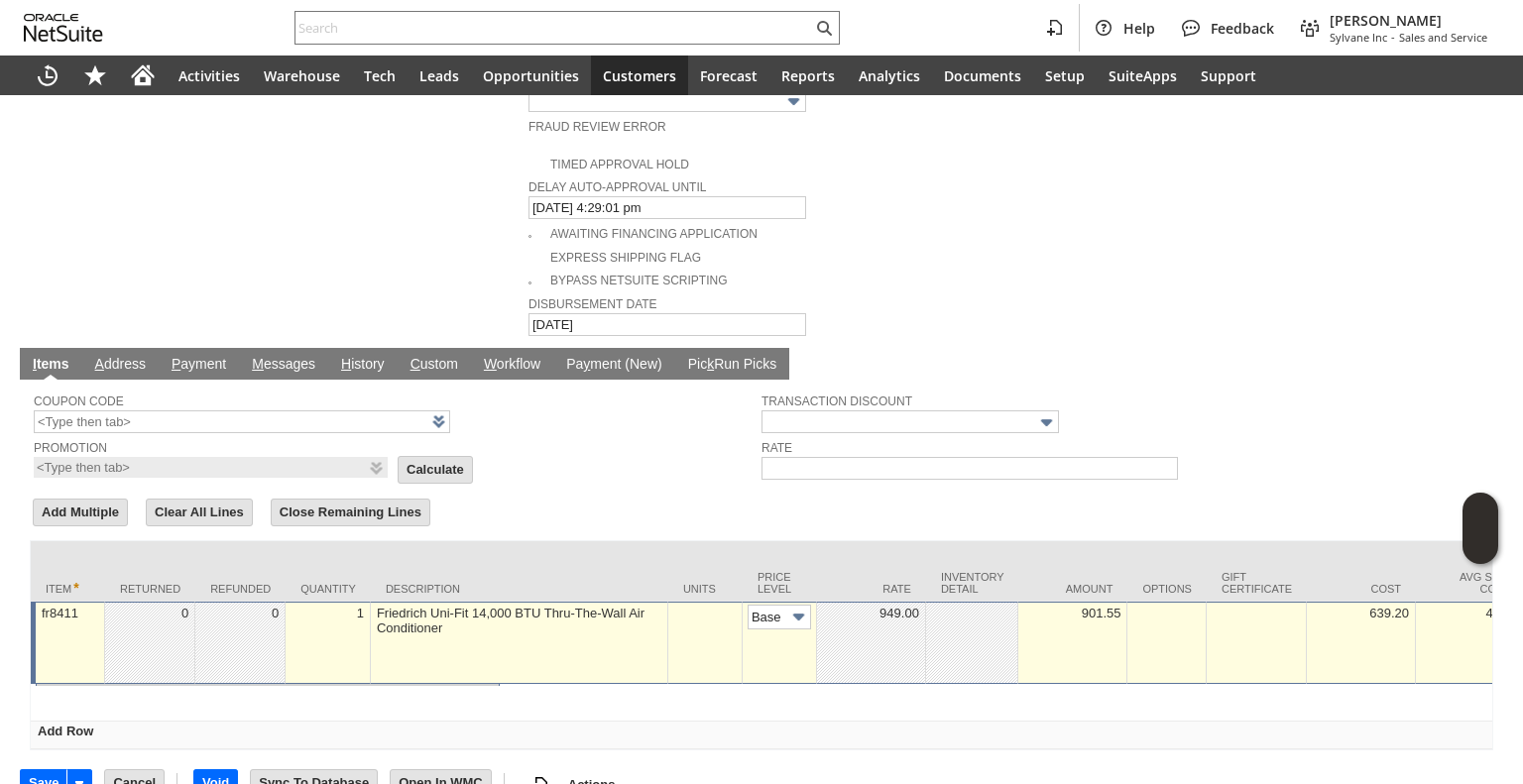 scroll, scrollTop: 0, scrollLeft: 29, axis: horizontal 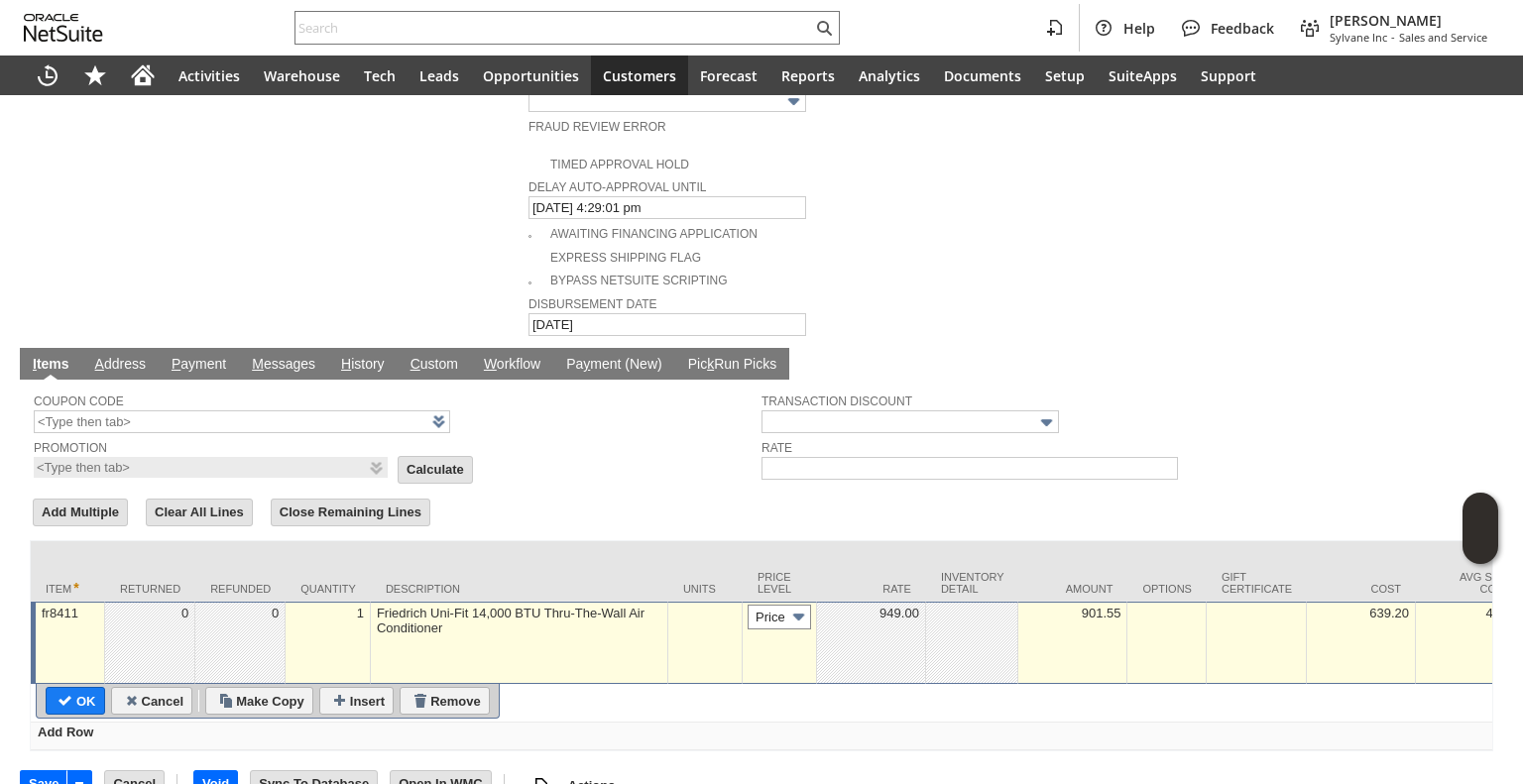 click on "Base Price" at bounding box center (779, 616) 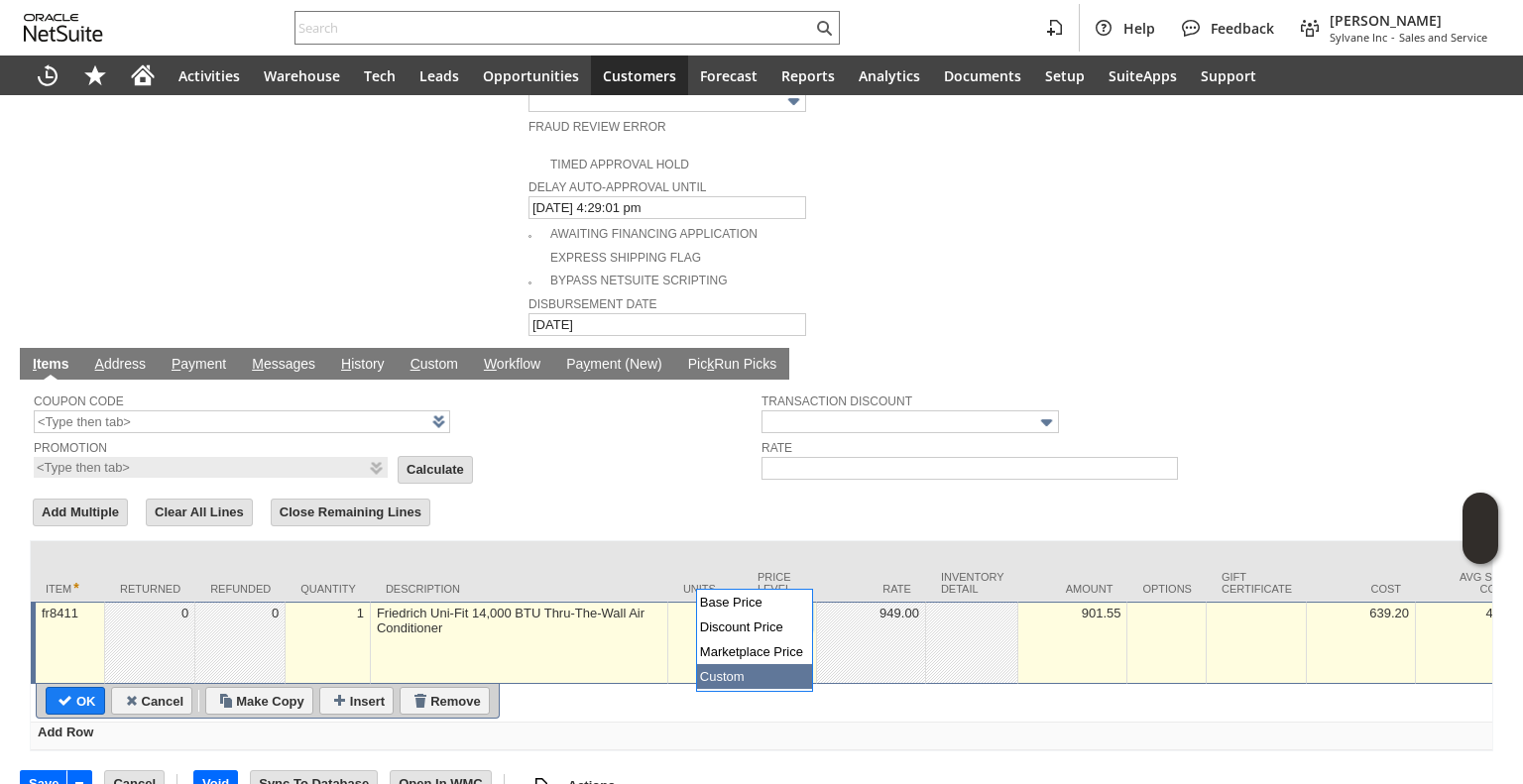 type on "Custom" 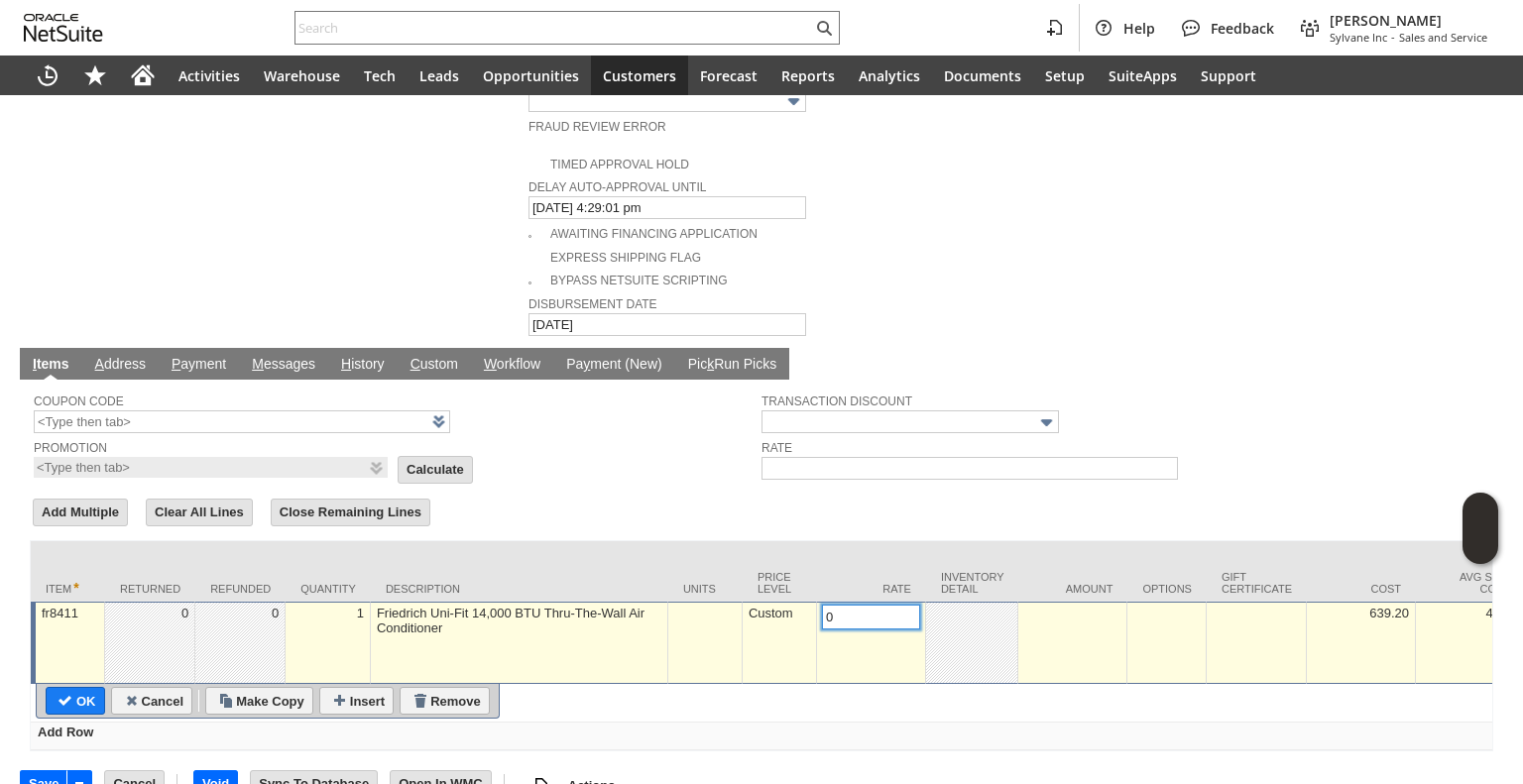 type on "0.00" 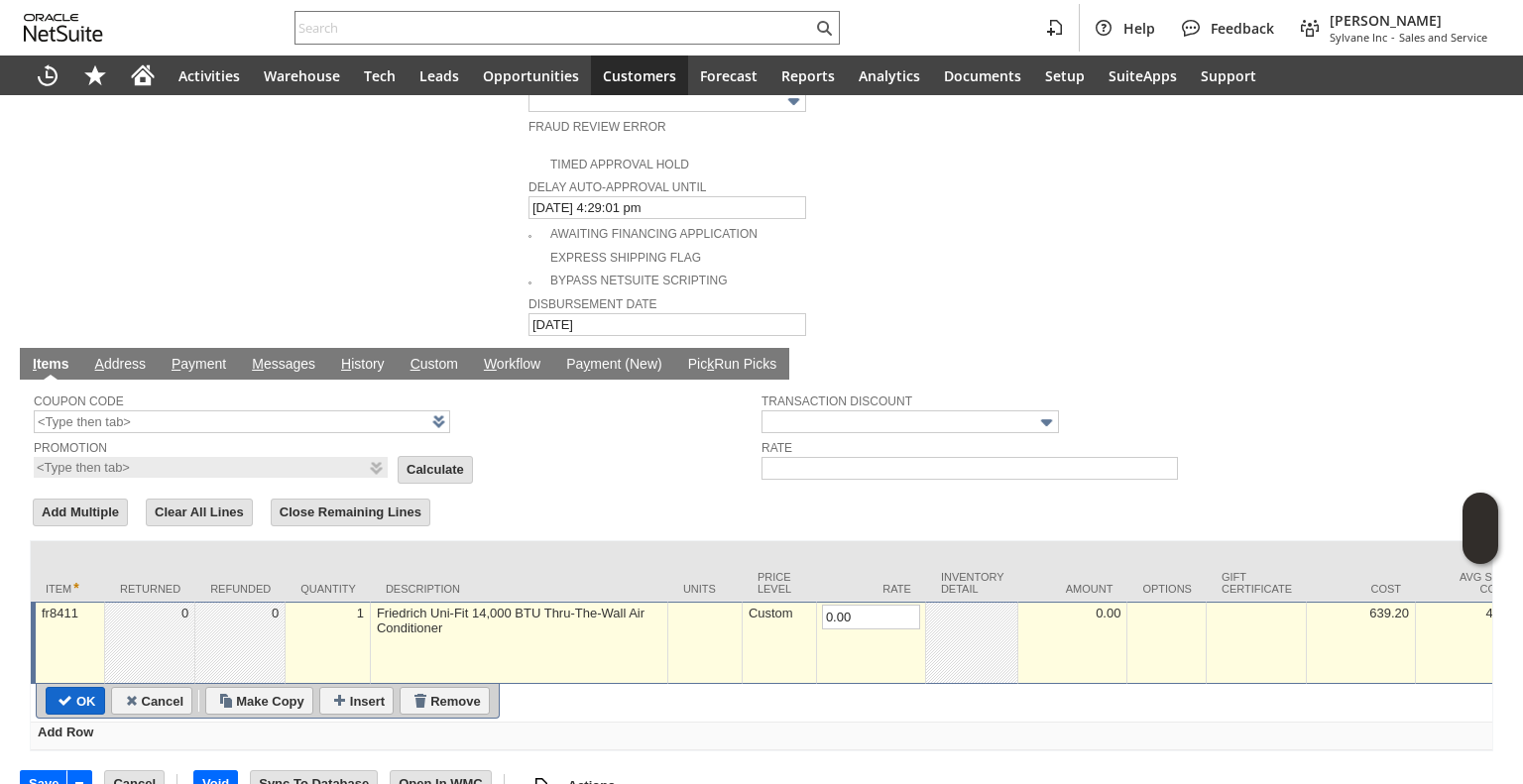 click on "OK" at bounding box center (75, 701) 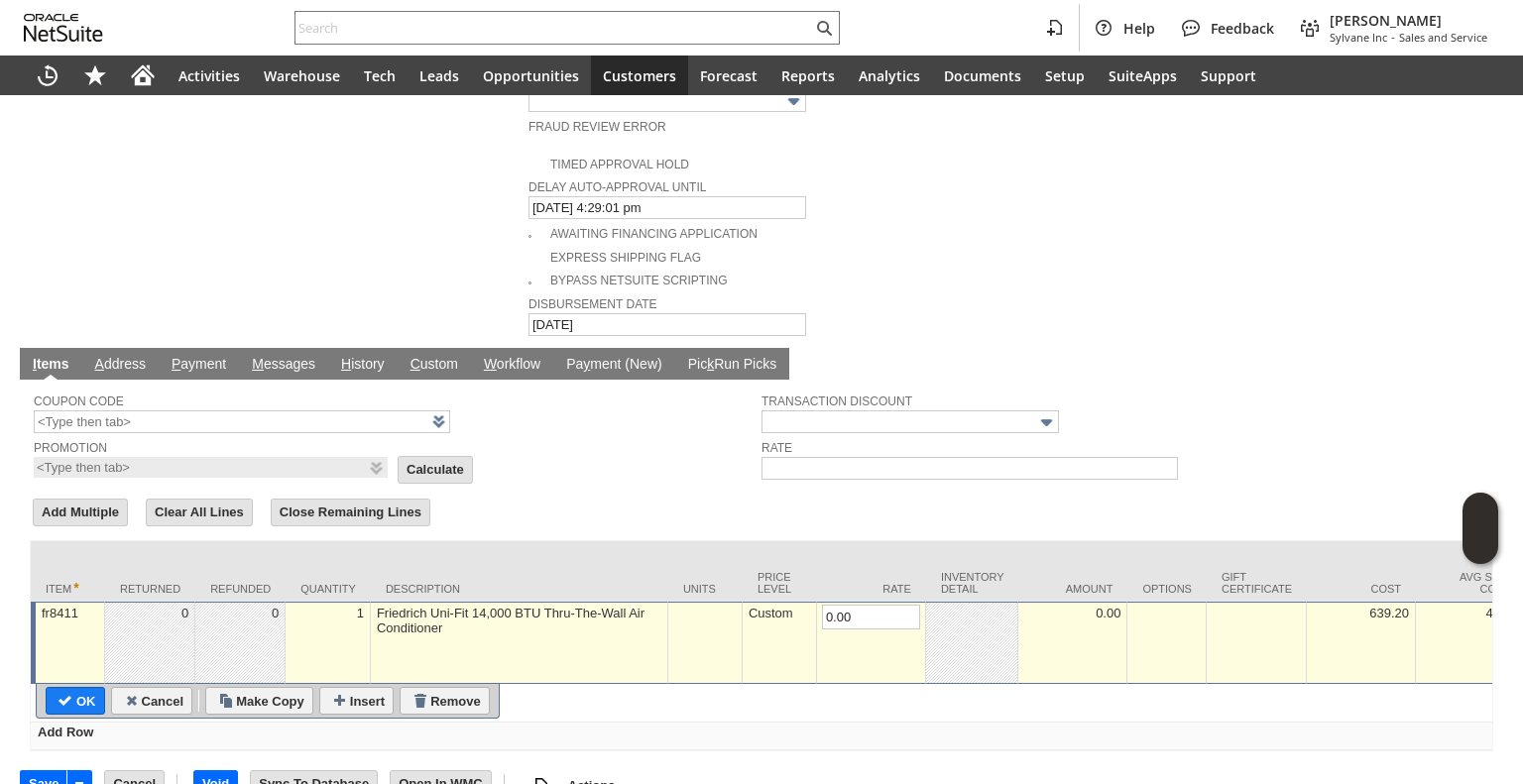 type 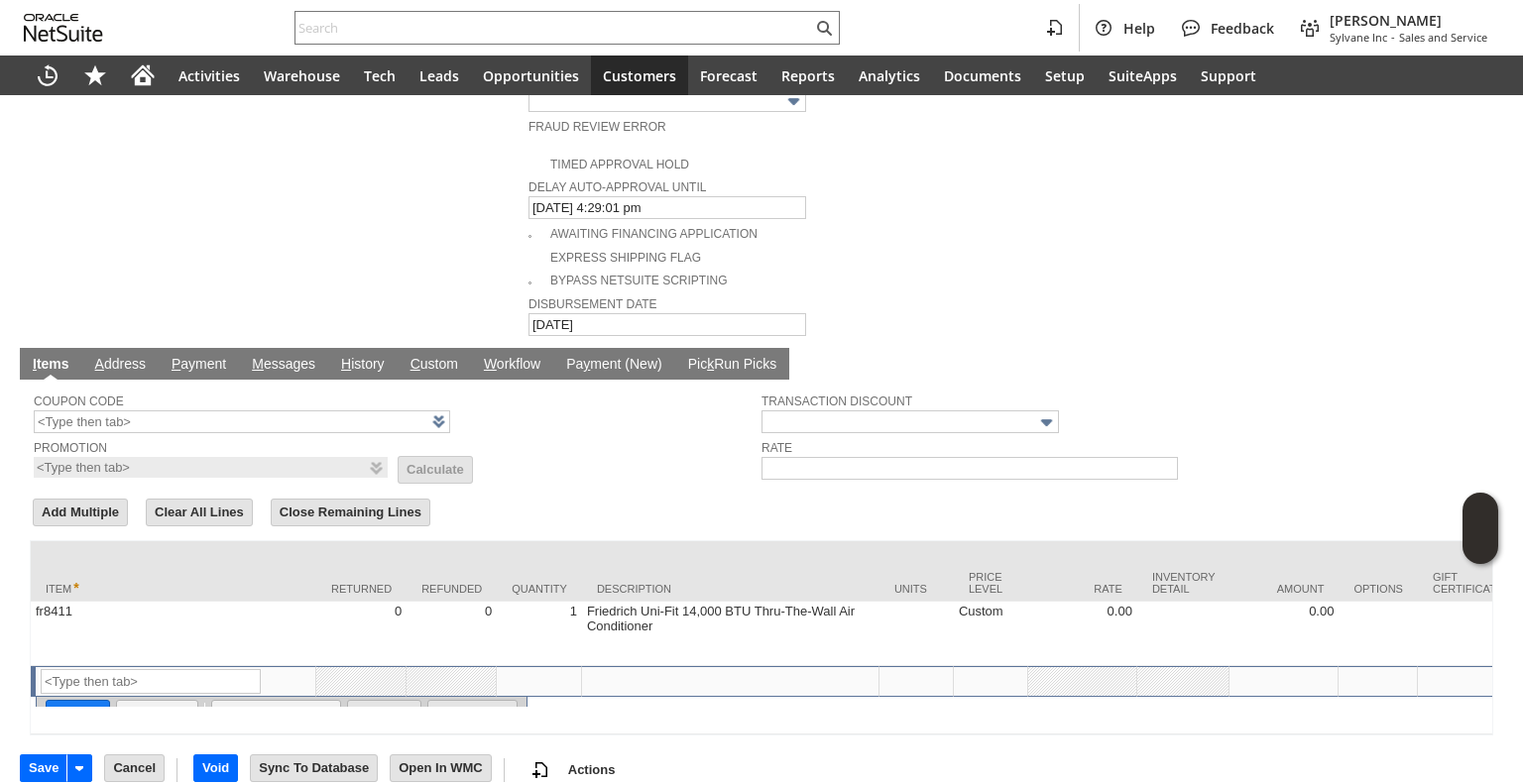 scroll, scrollTop: 1022, scrollLeft: 0, axis: vertical 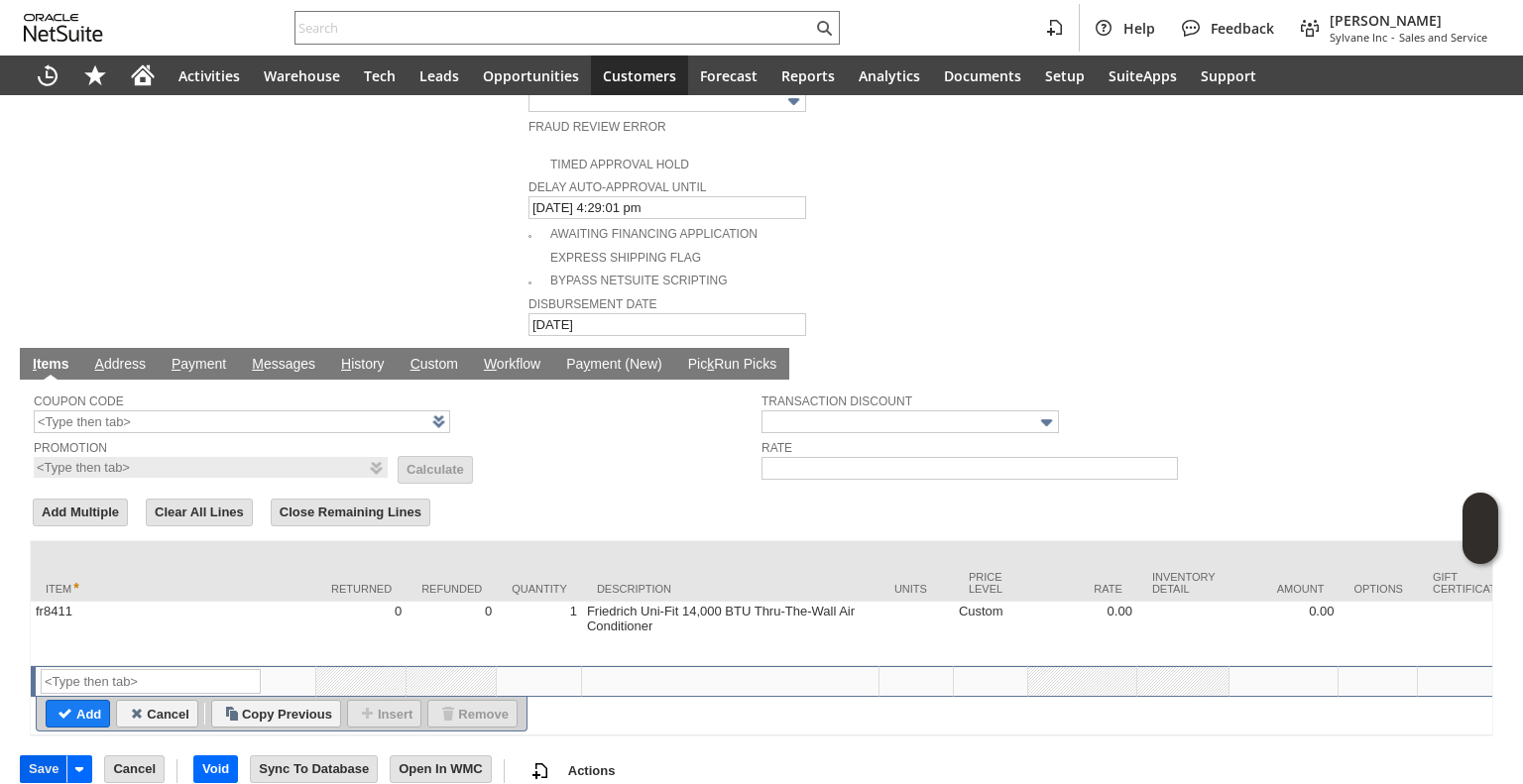 click on "Save" at bounding box center [44, 769] 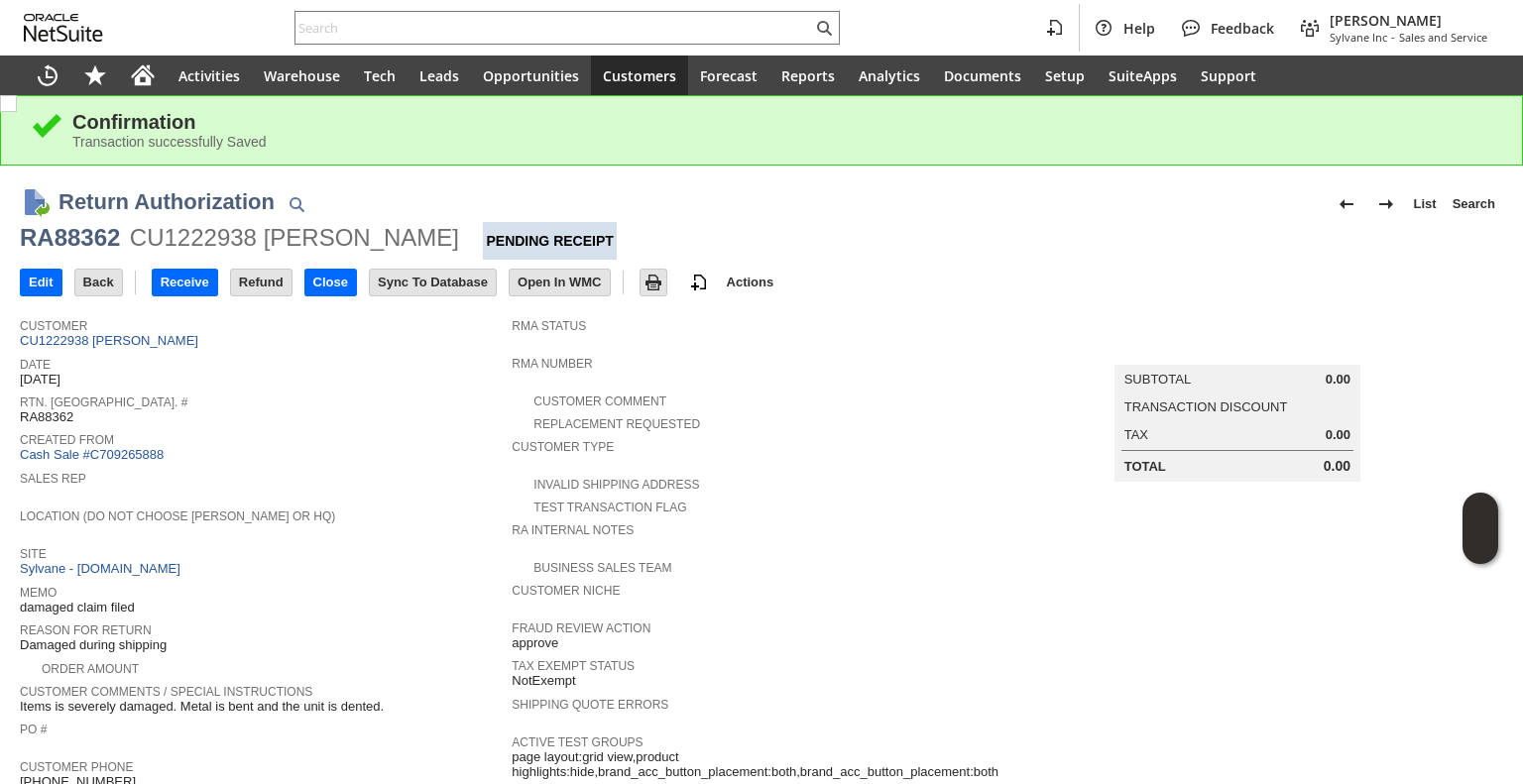 scroll, scrollTop: 0, scrollLeft: 0, axis: both 